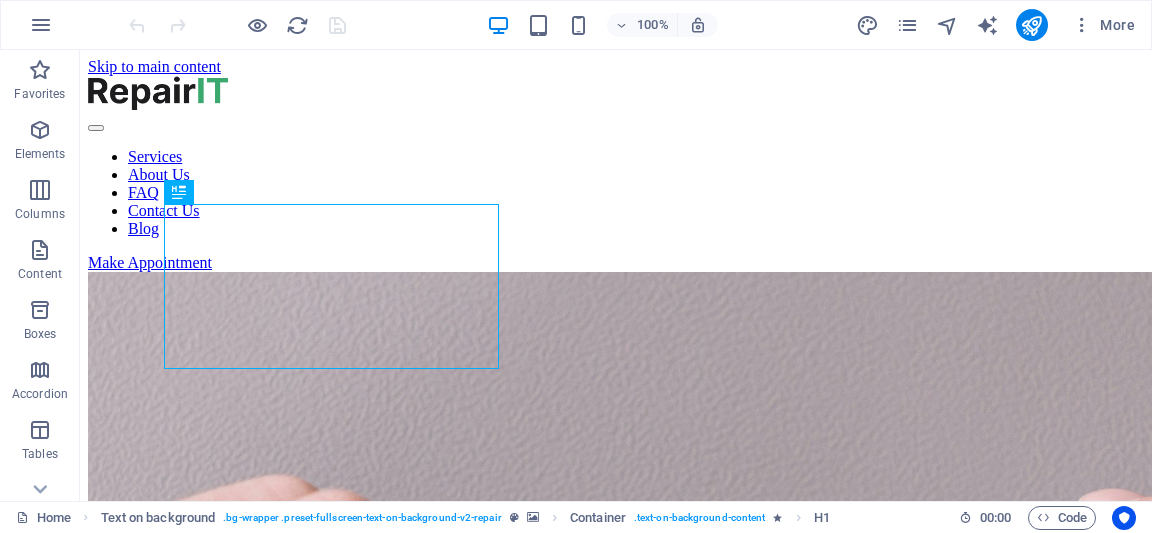 scroll, scrollTop: 0, scrollLeft: 0, axis: both 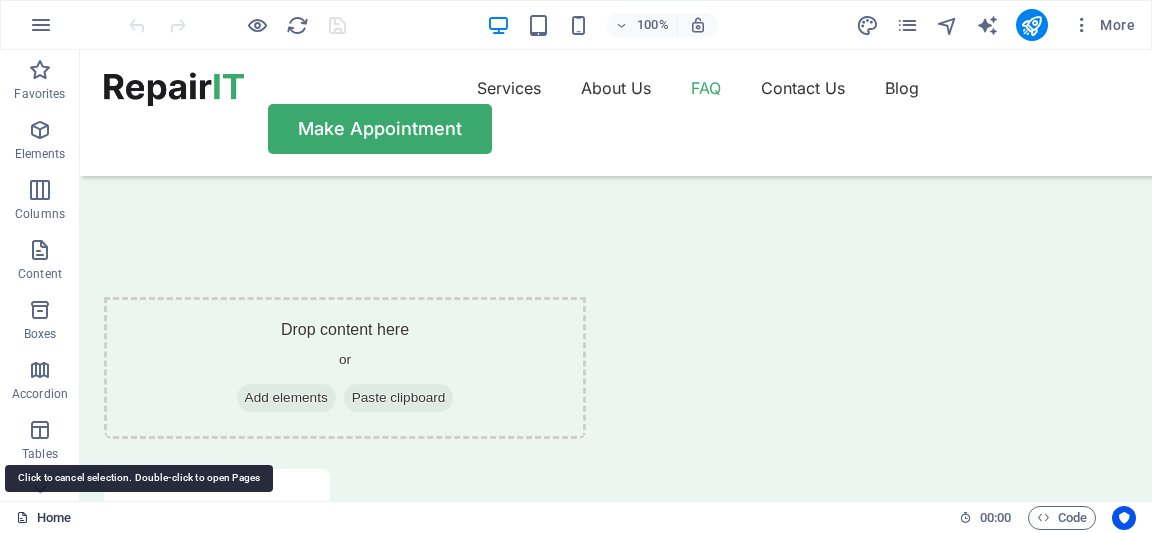 click on "Home" at bounding box center (43, 518) 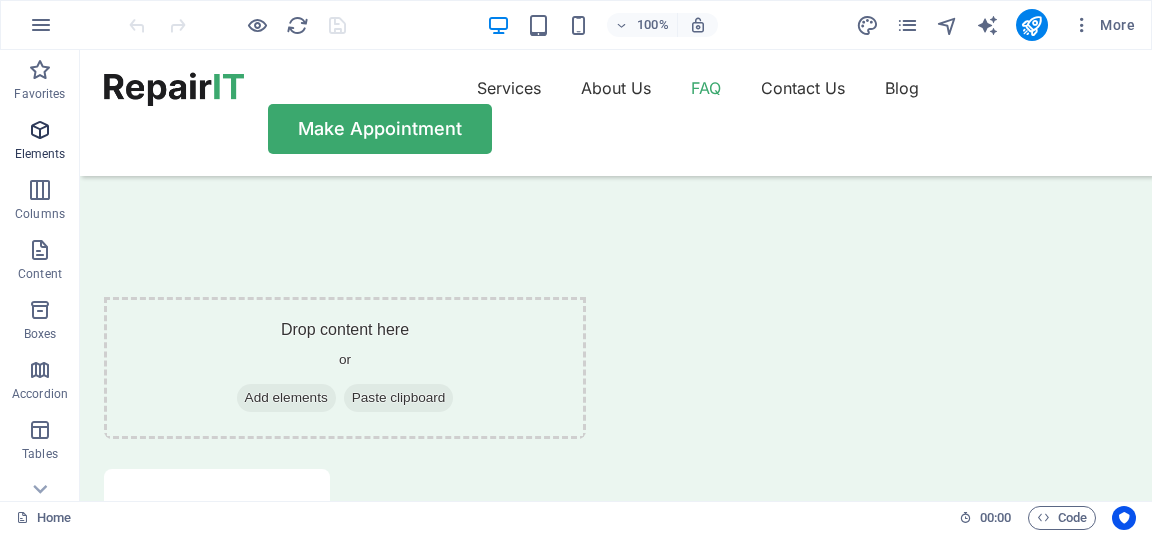 click at bounding box center (40, 130) 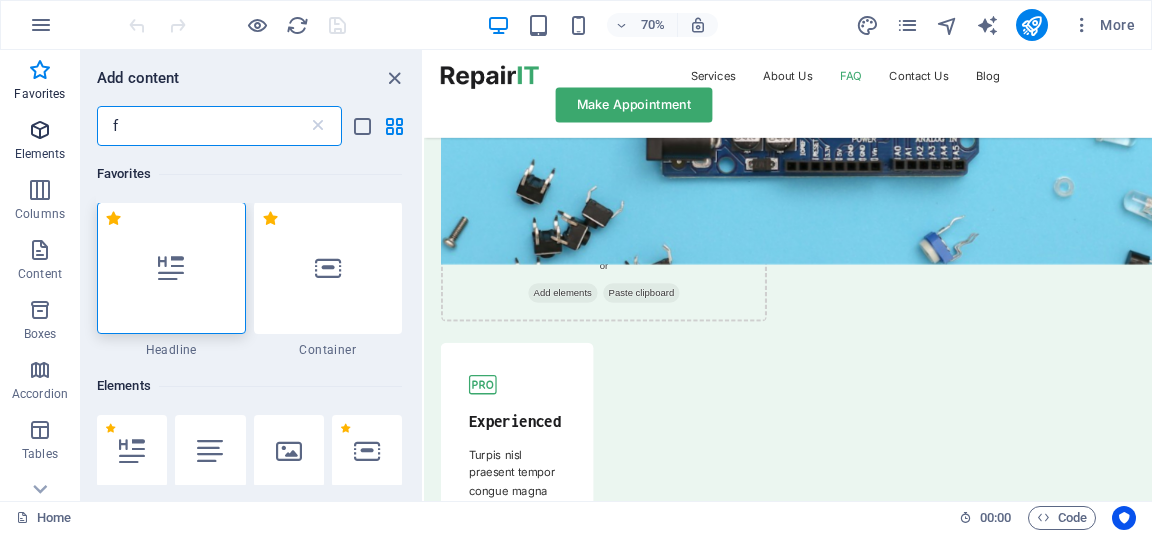 scroll, scrollTop: 0, scrollLeft: 0, axis: both 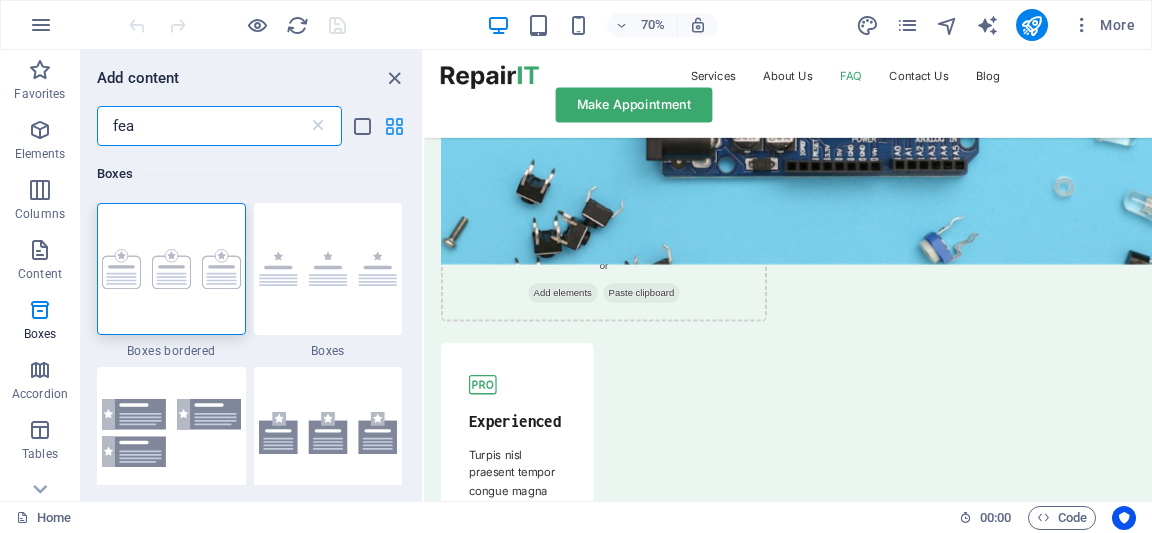 type on "fea" 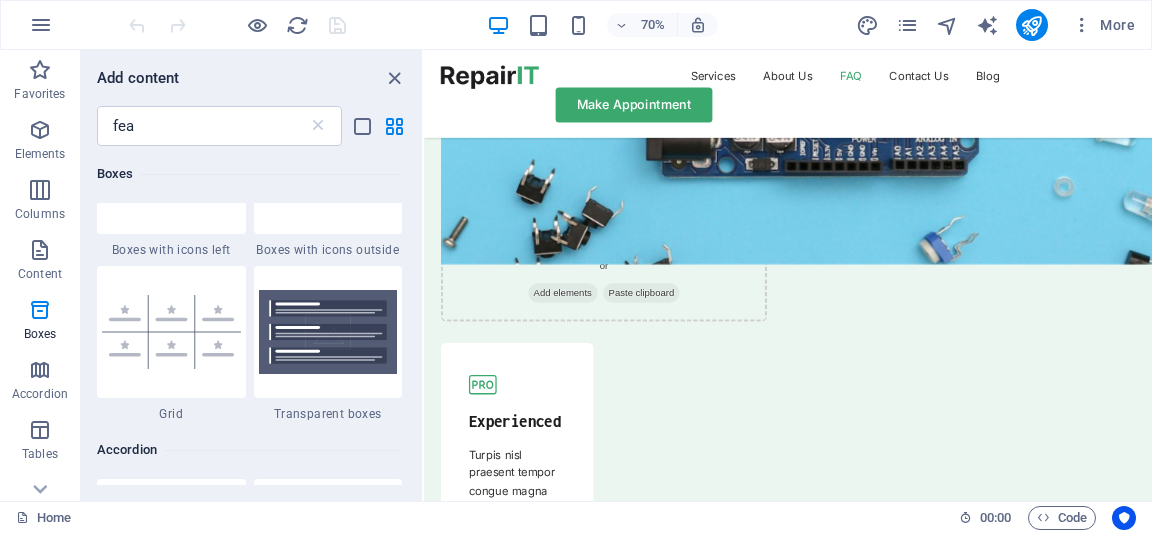 scroll, scrollTop: 308, scrollLeft: 0, axis: vertical 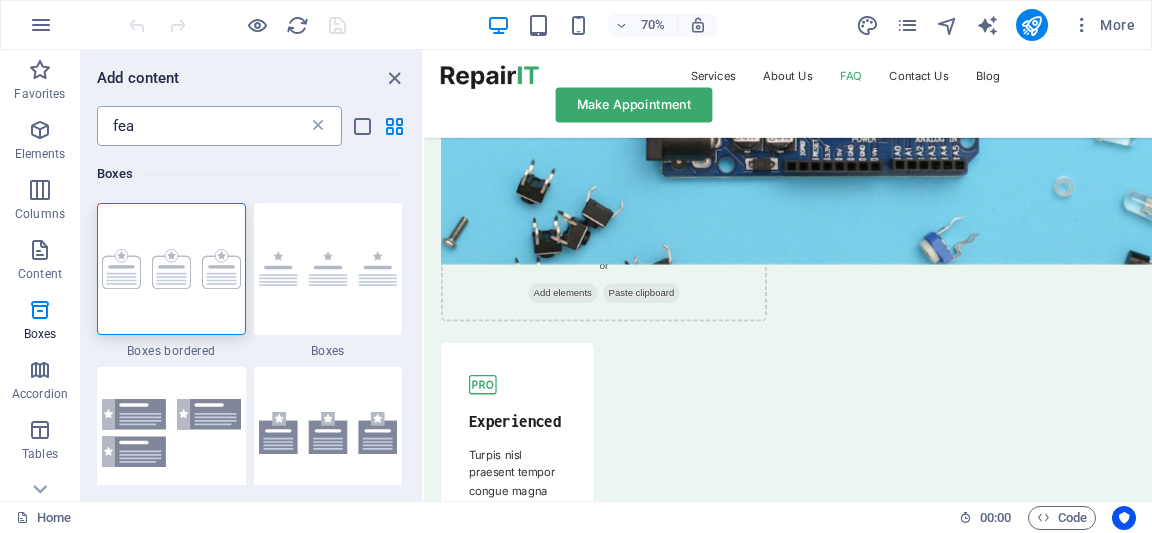 click at bounding box center [318, 126] 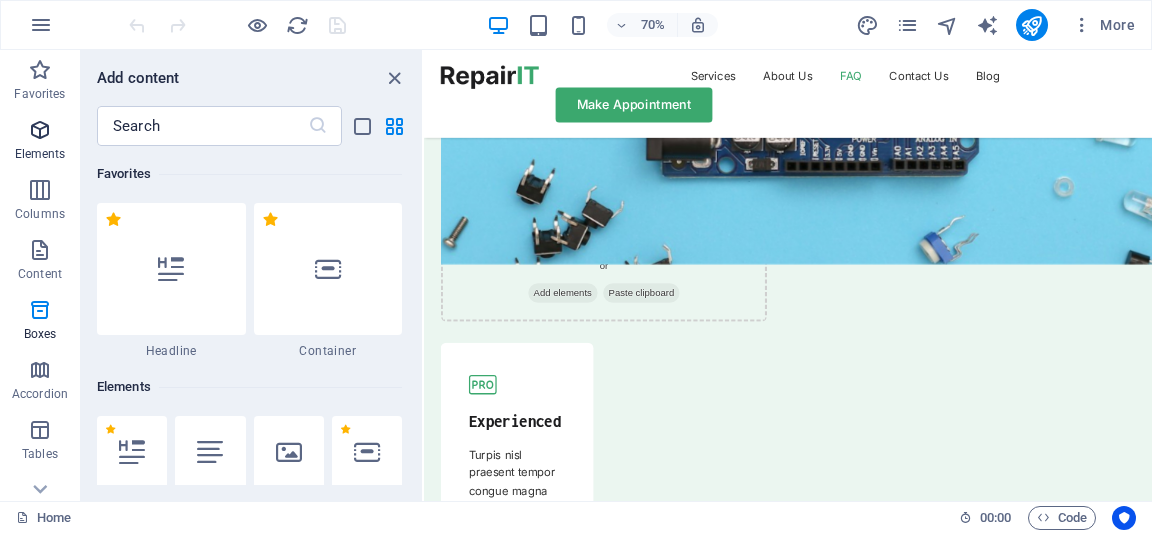 click on "Elements" at bounding box center (40, 142) 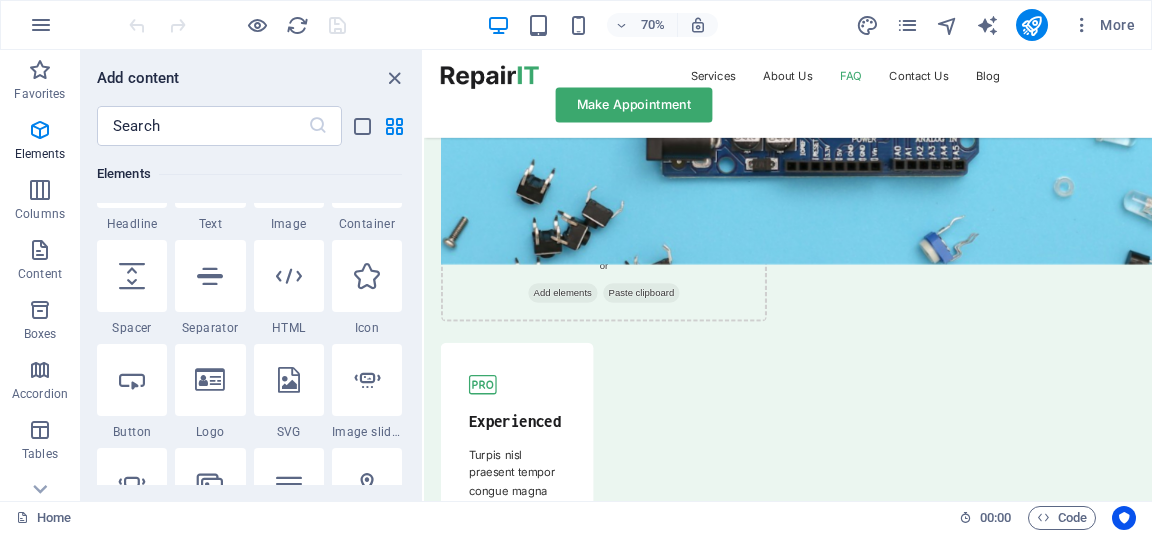 scroll, scrollTop: 307, scrollLeft: 0, axis: vertical 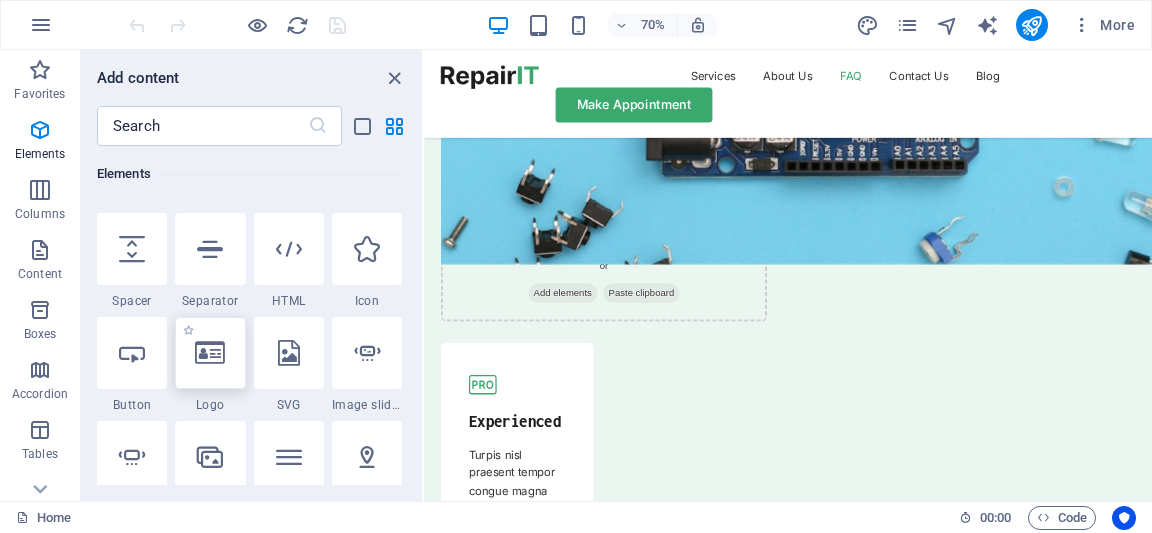 click at bounding box center (210, 353) 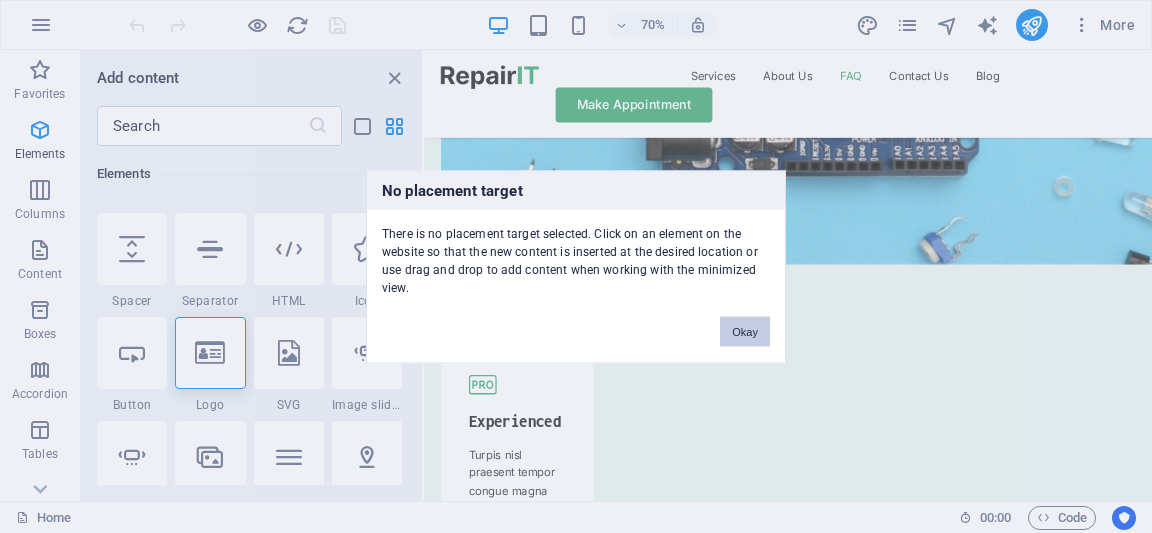 click on "Okay" at bounding box center (745, 331) 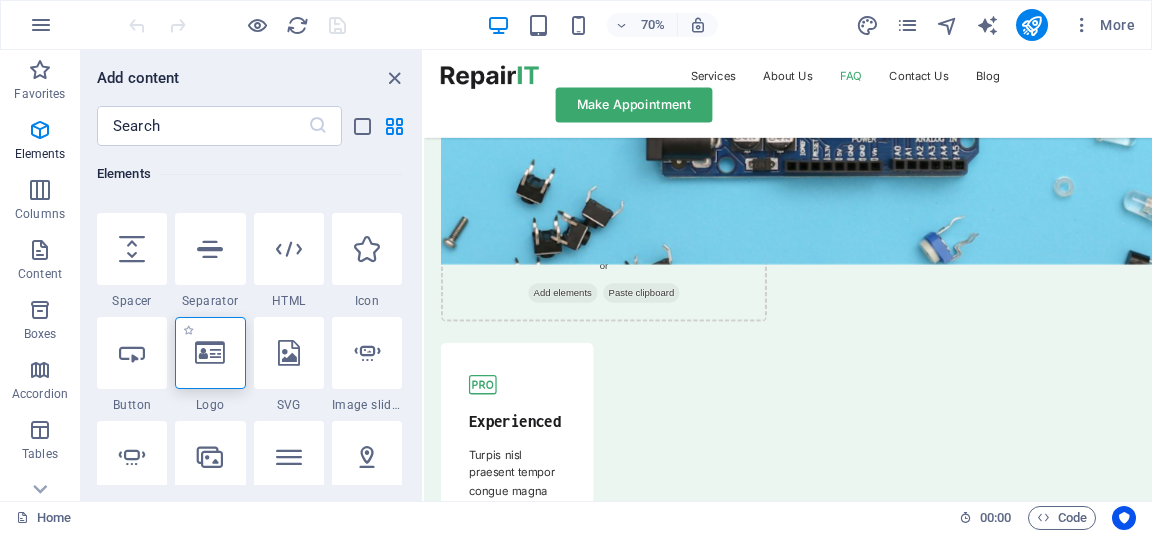 click at bounding box center (210, 353) 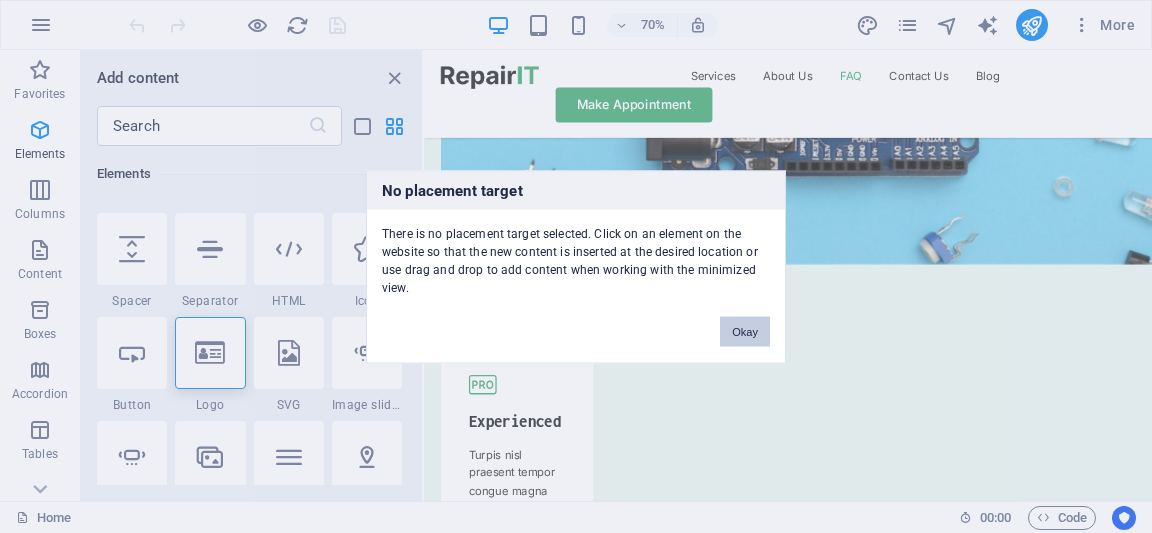 click on "Okay" at bounding box center (745, 331) 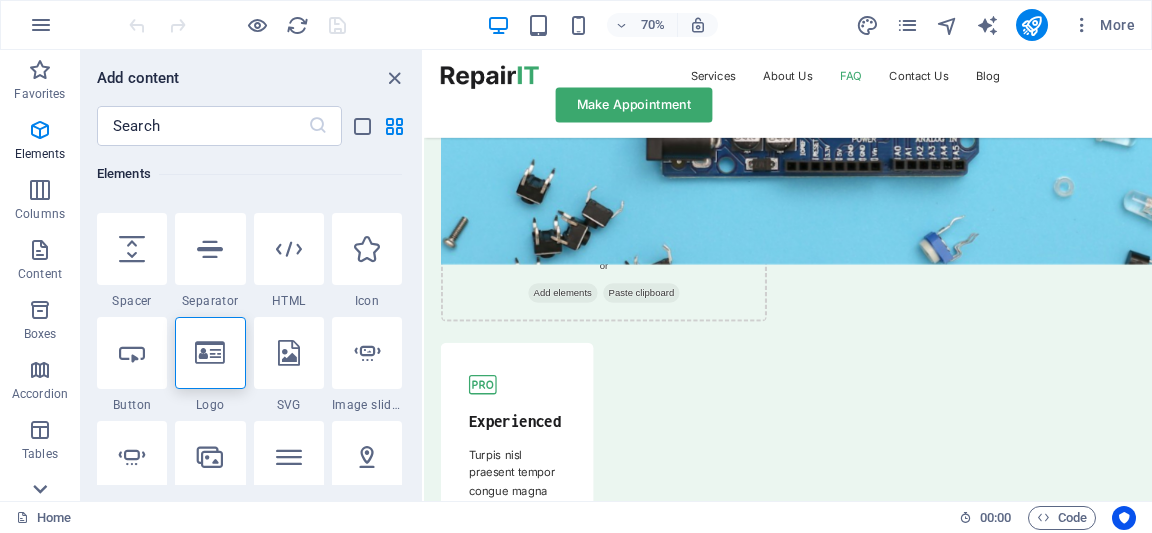 click 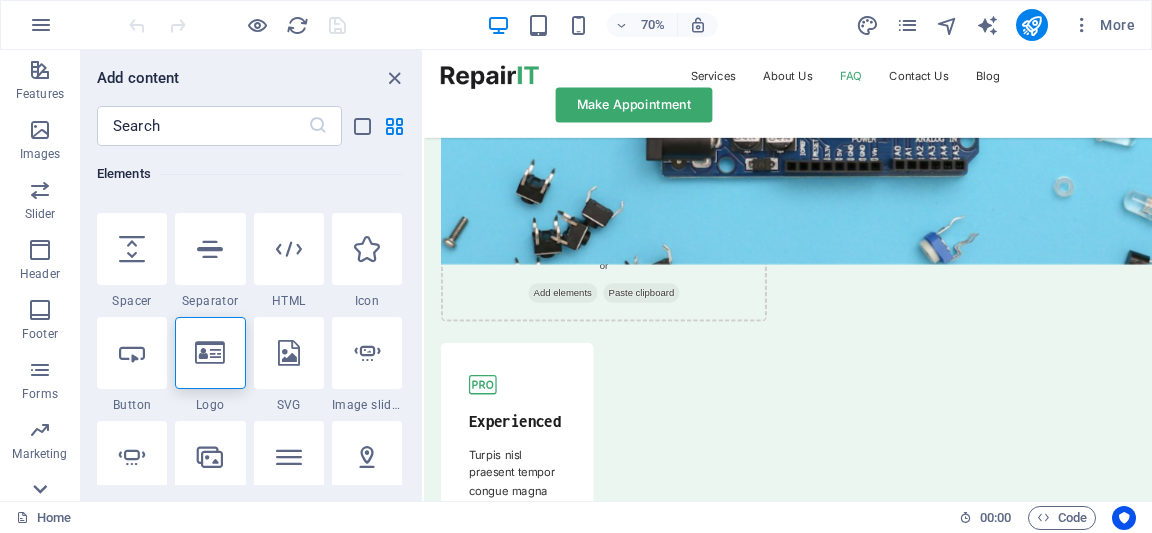 scroll, scrollTop: 448, scrollLeft: 0, axis: vertical 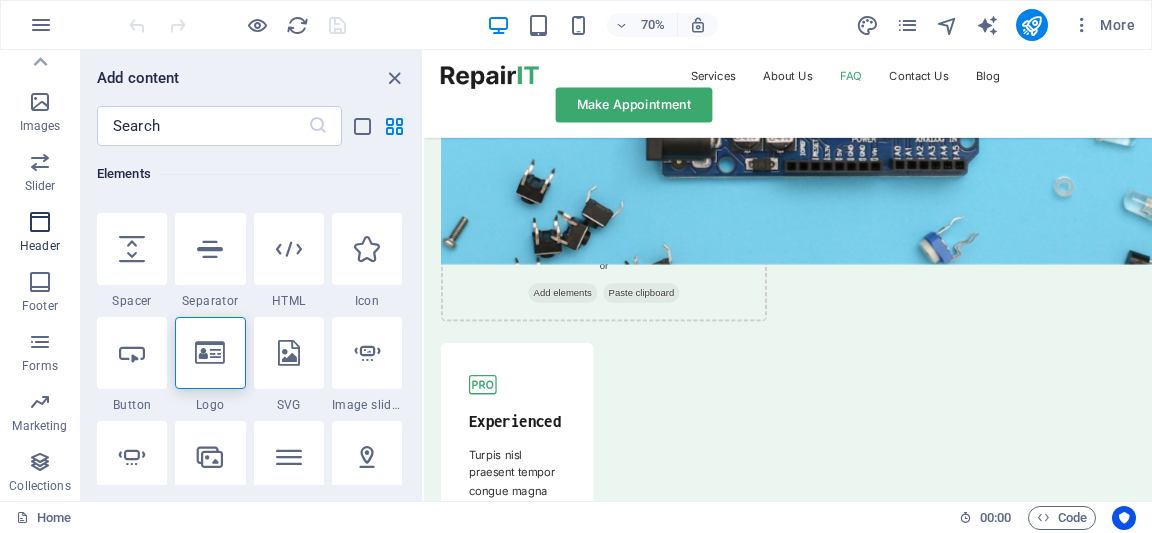 click at bounding box center [40, 222] 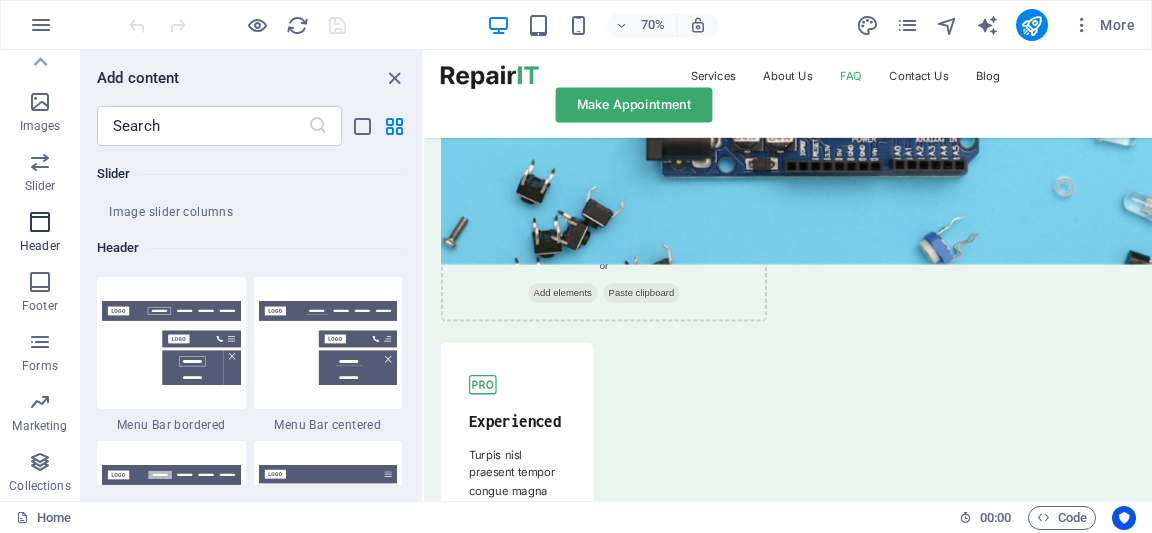scroll, scrollTop: 12042, scrollLeft: 0, axis: vertical 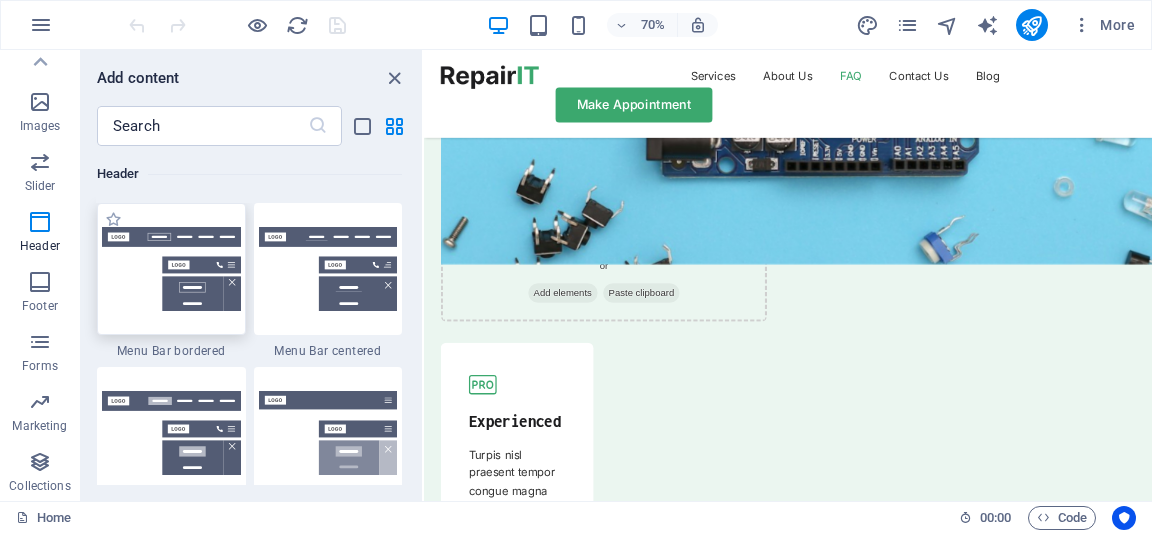 click at bounding box center [171, 269] 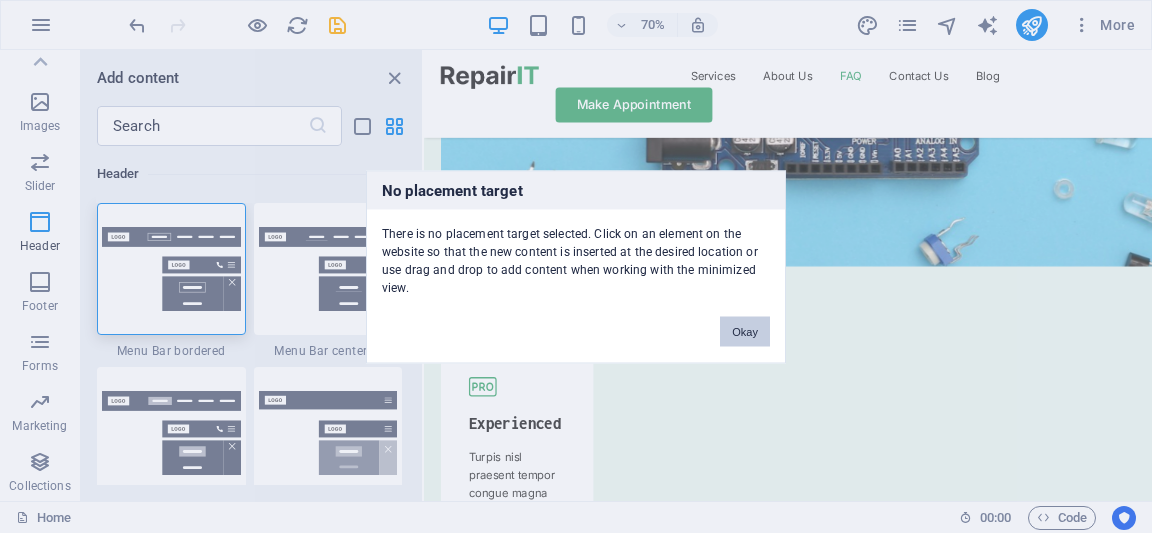 click on "Okay" at bounding box center [745, 331] 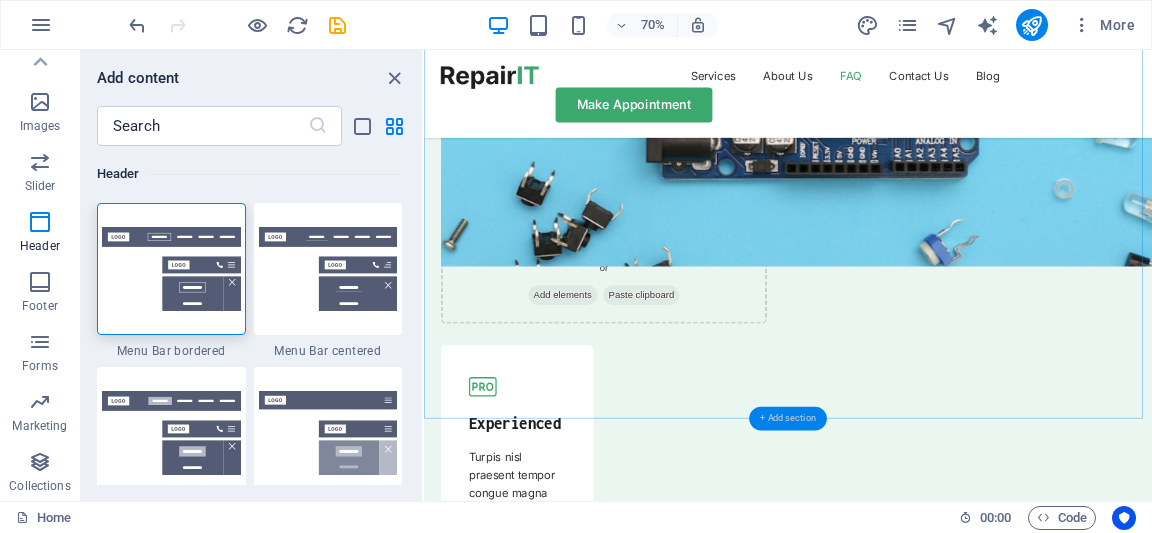 click on "+ Add section" at bounding box center (788, 419) 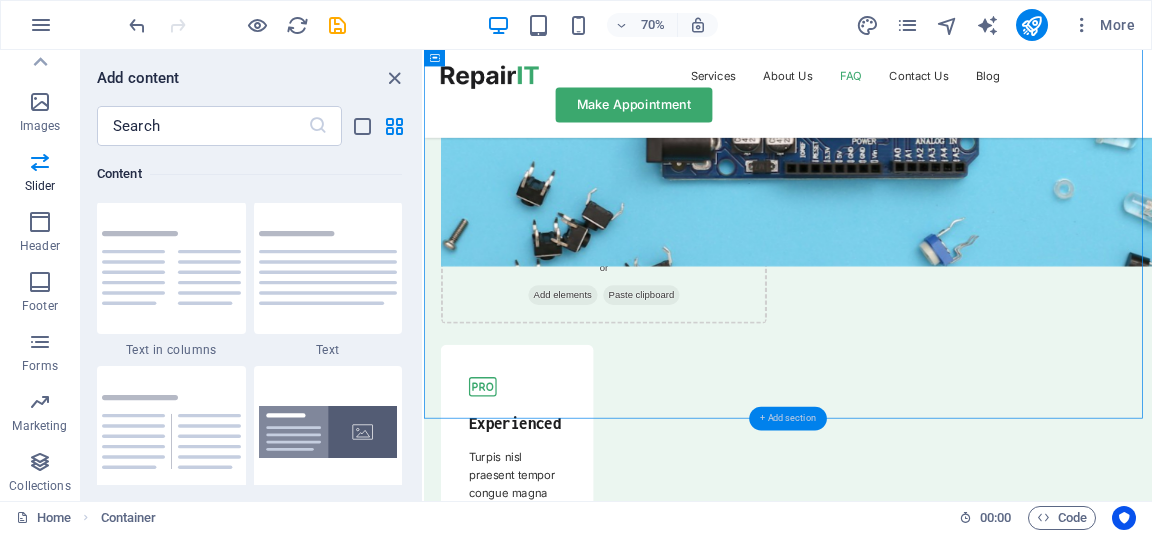 scroll, scrollTop: 3499, scrollLeft: 0, axis: vertical 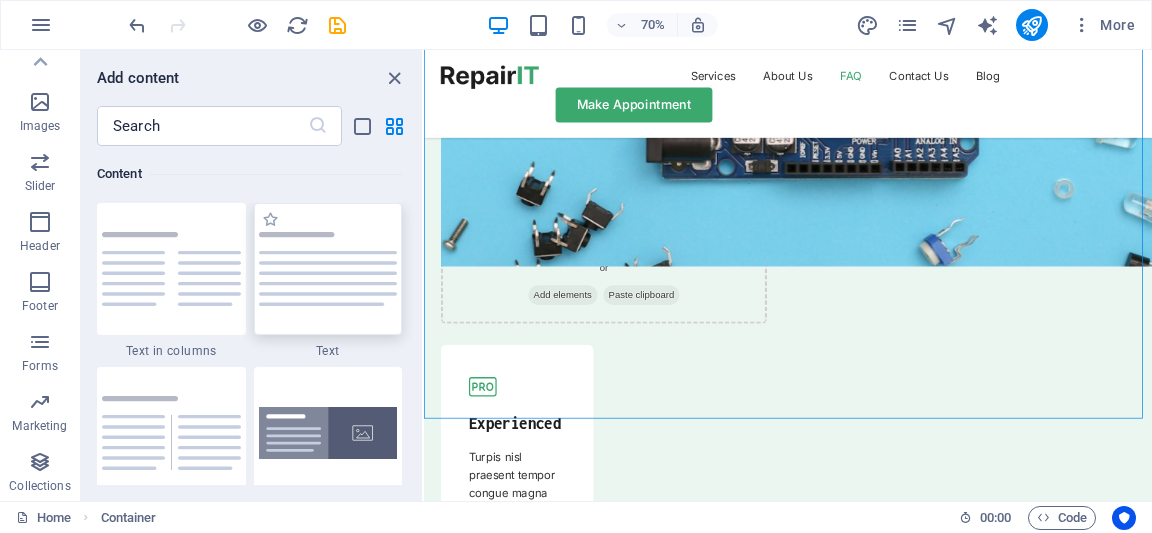 click at bounding box center (328, 269) 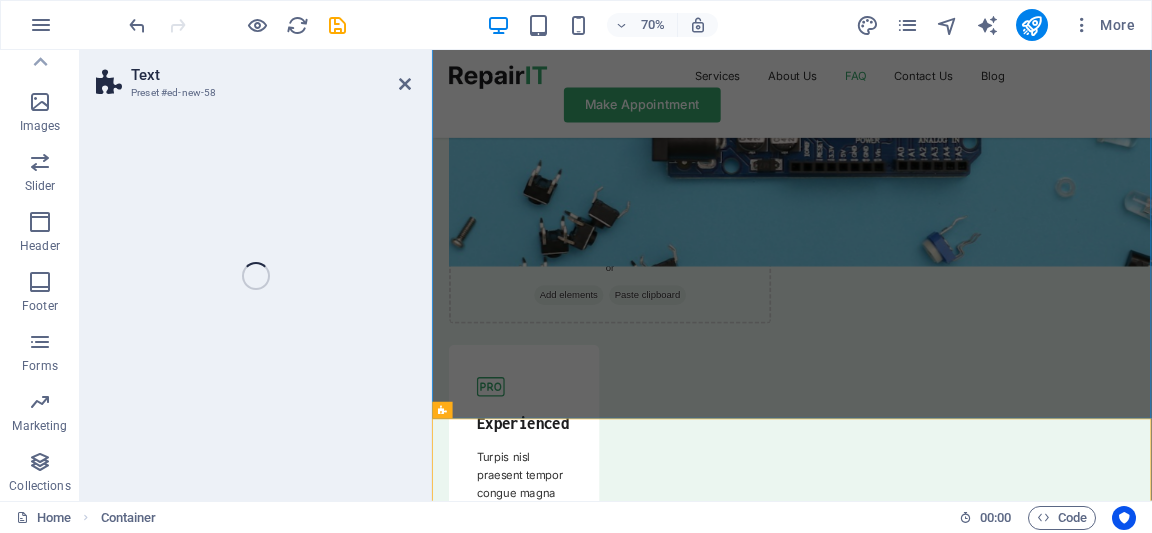 scroll, scrollTop: 448, scrollLeft: 0, axis: vertical 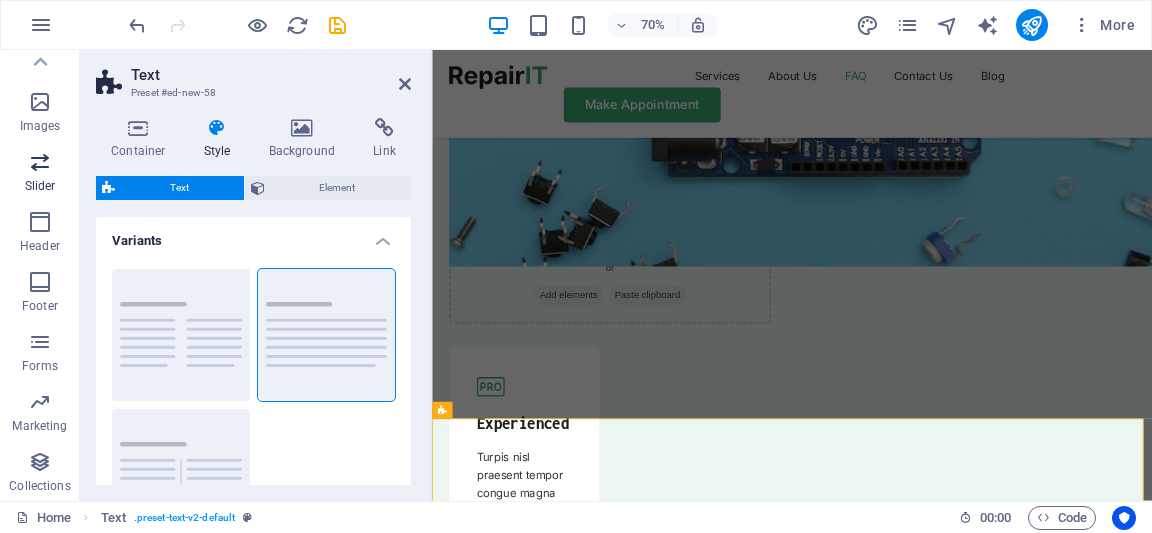 click on "Slider" at bounding box center [40, 174] 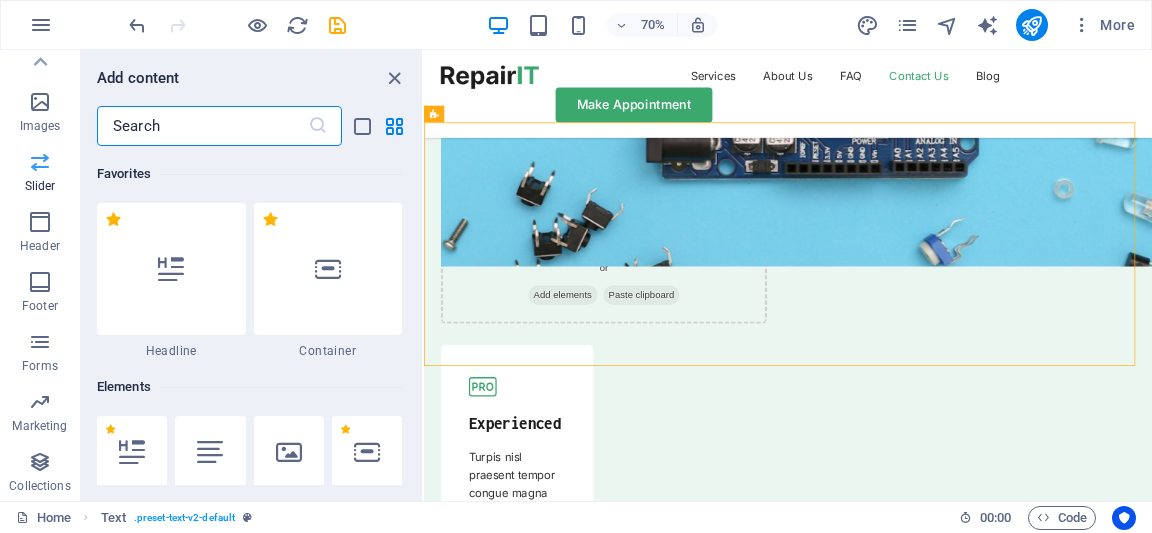 scroll, scrollTop: 448, scrollLeft: 0, axis: vertical 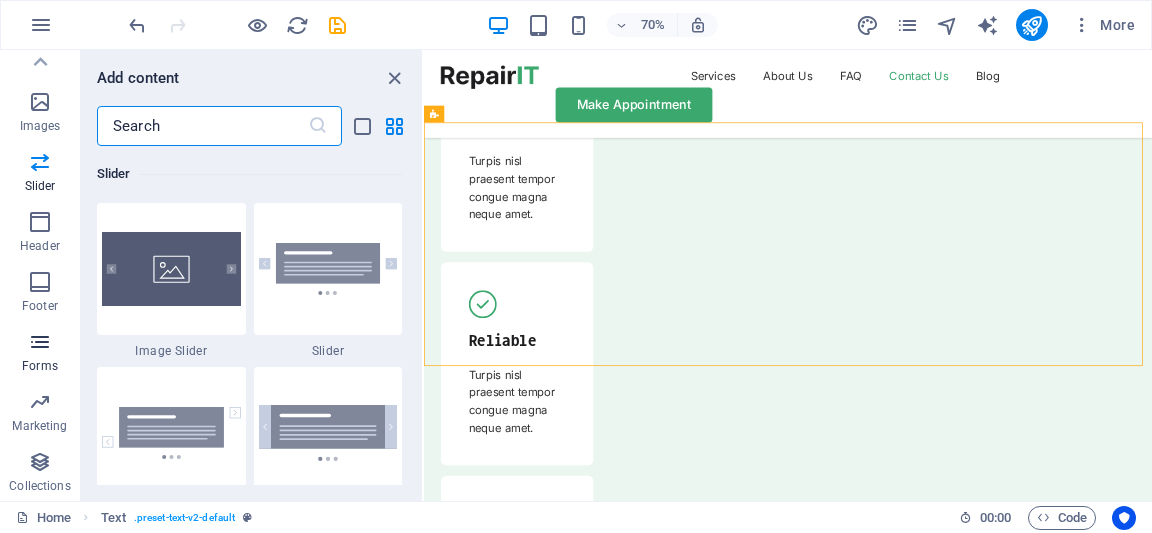 click on "Forms" at bounding box center [40, 366] 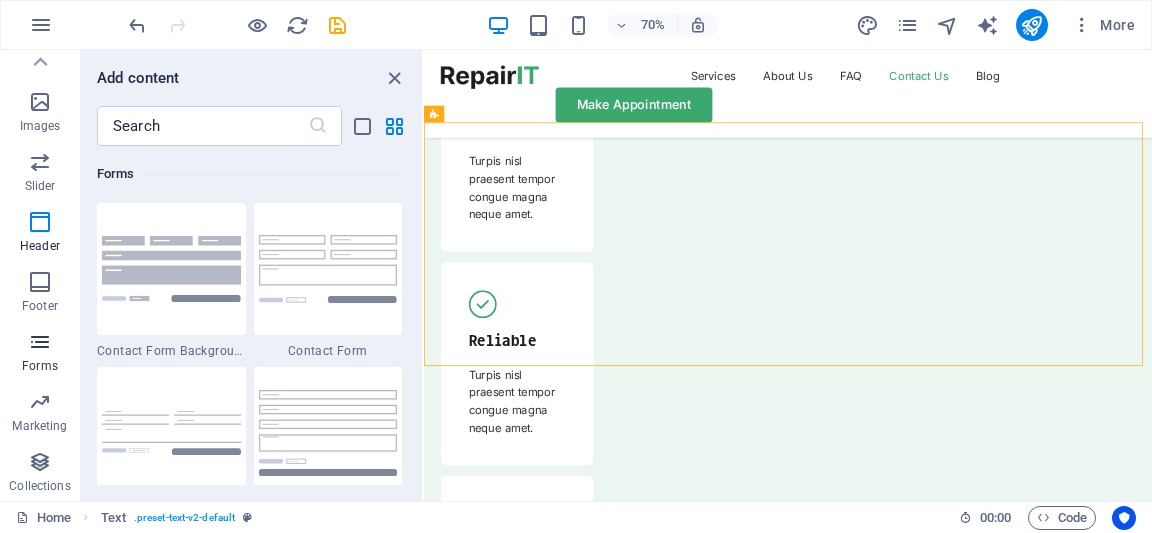scroll, scrollTop: 14600, scrollLeft: 0, axis: vertical 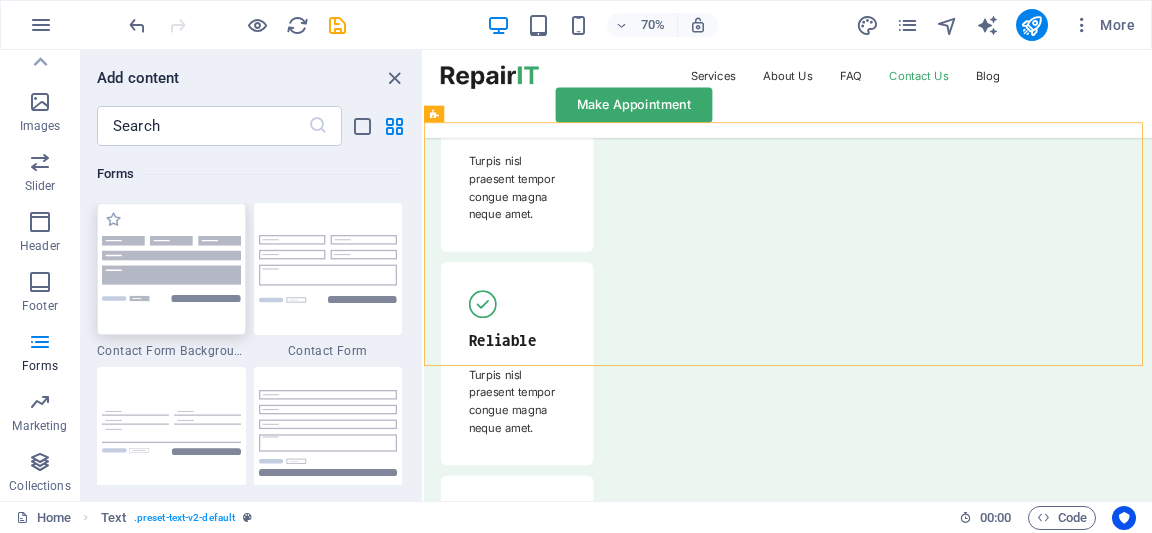 click at bounding box center (171, 268) 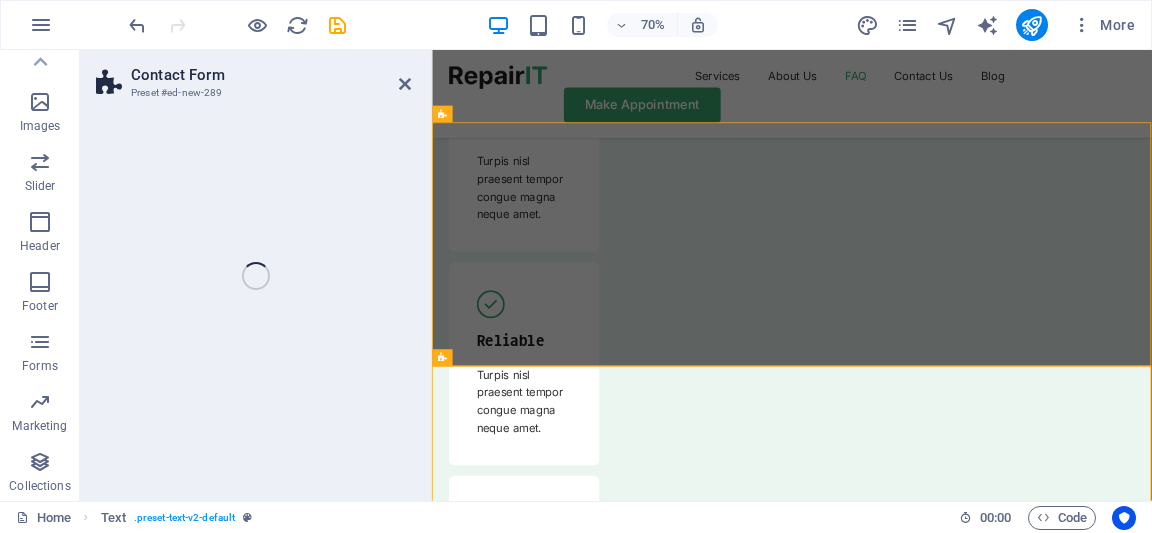 scroll, scrollTop: 448, scrollLeft: 0, axis: vertical 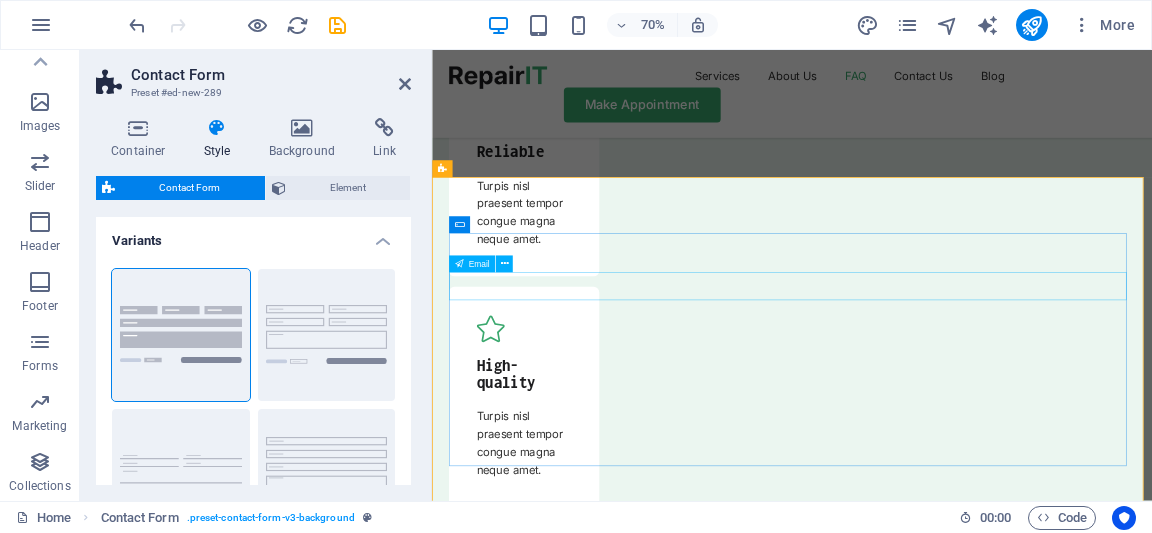 click at bounding box center [589, 7799] 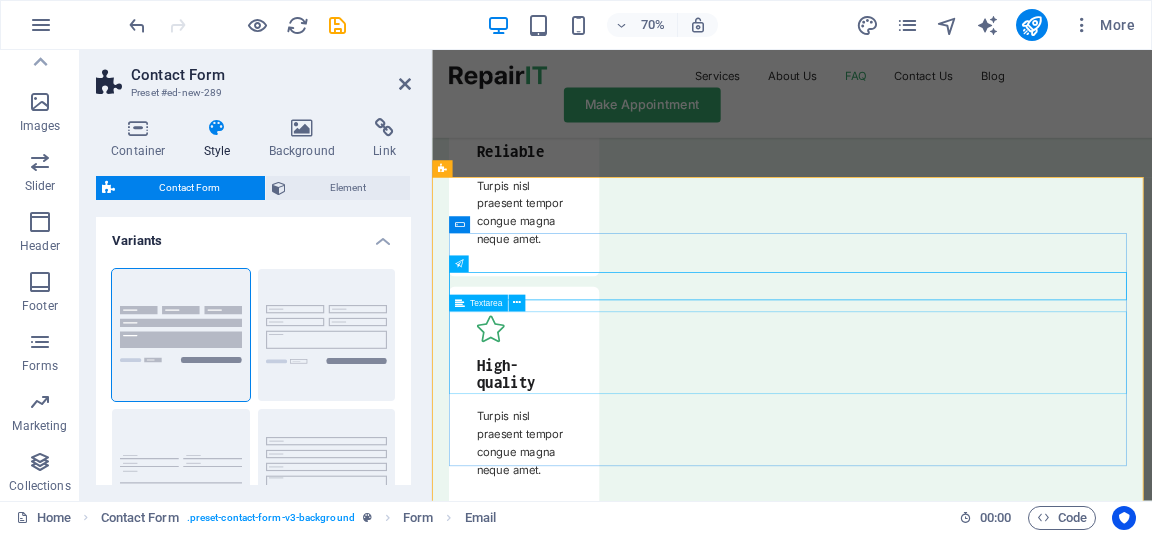 type on "kebenageneraltradingplc.com" 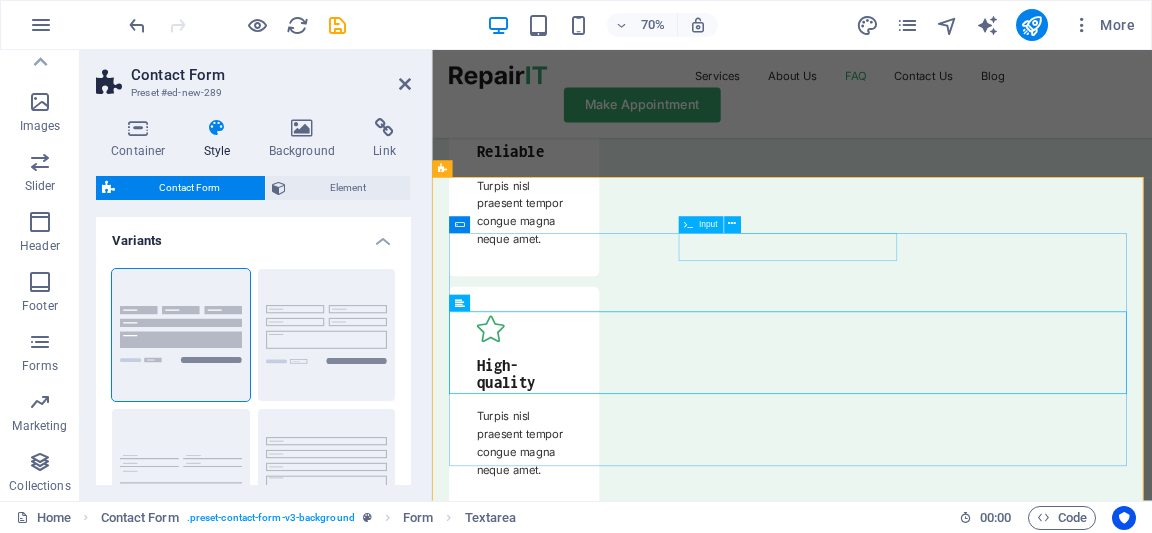 type on "coffee export" 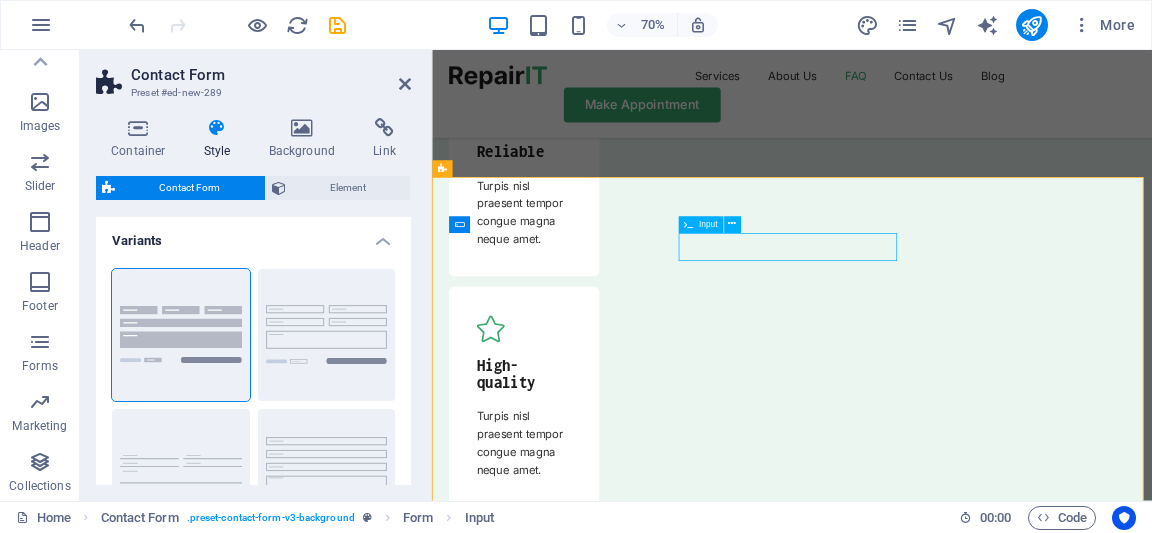 type on "f" 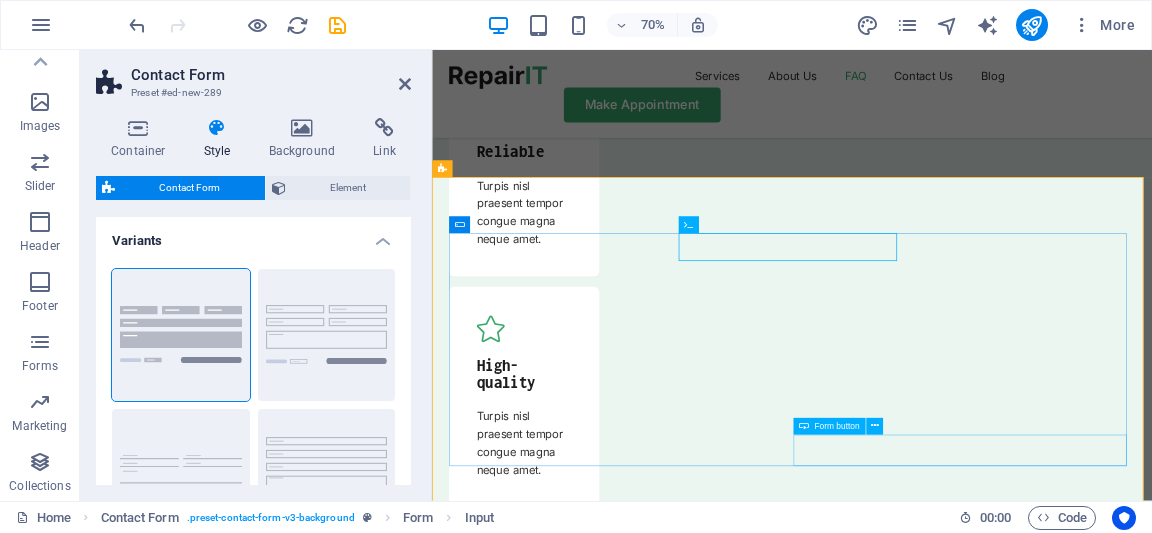 click on "Submit" at bounding box center [1196, 8041] 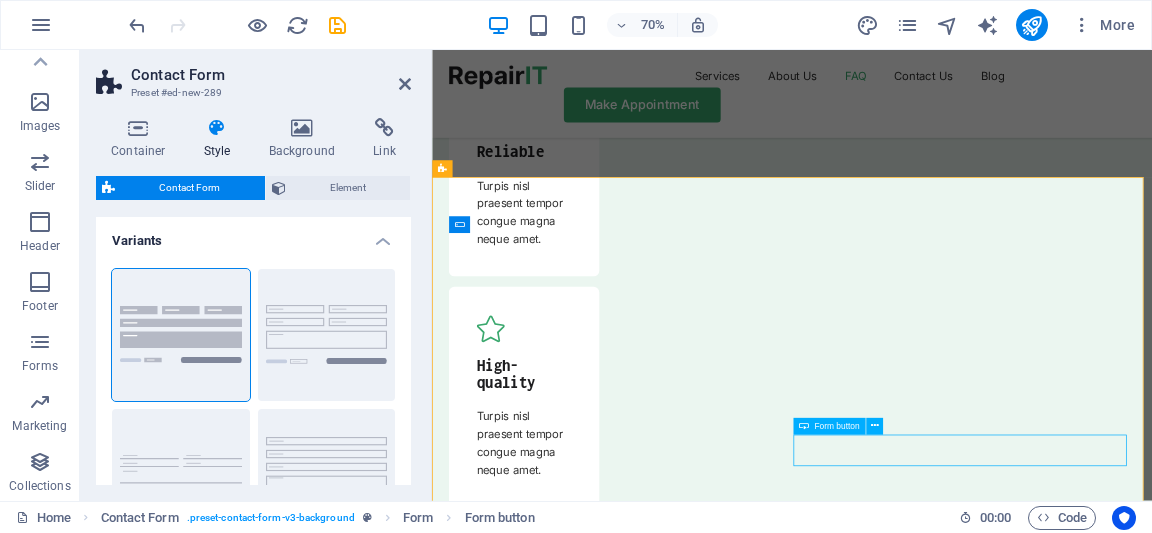 click on "Submit" at bounding box center (1196, 8041) 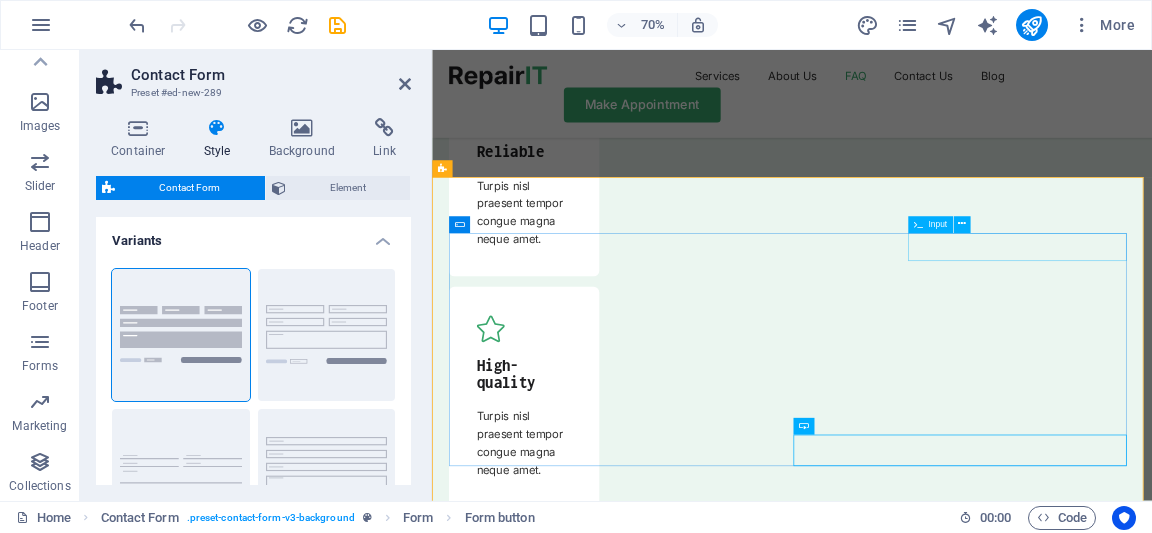click at bounding box center (1254, 7741) 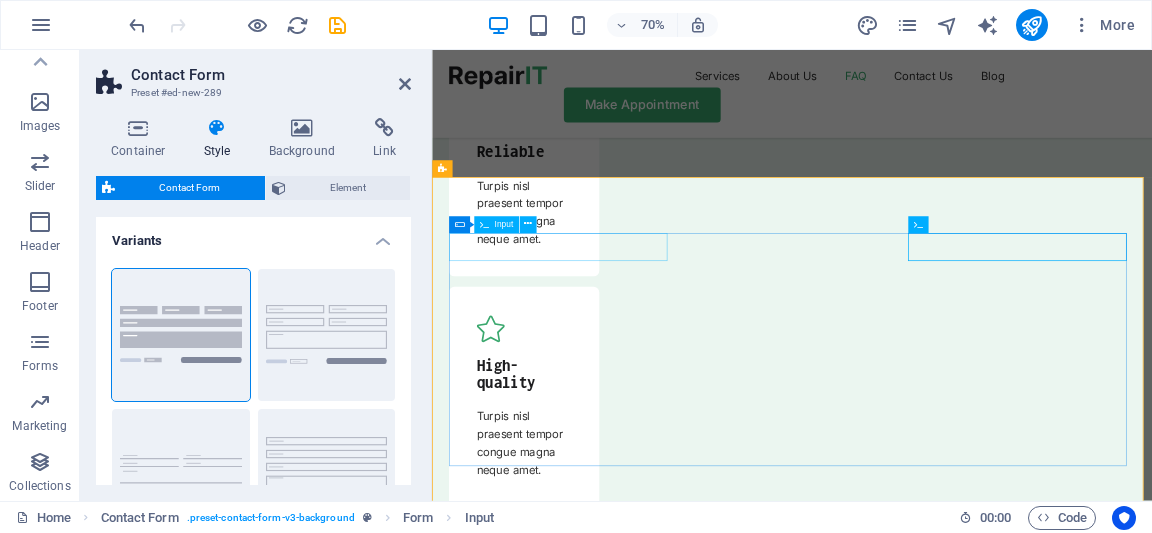click at bounding box center [589, 7741] 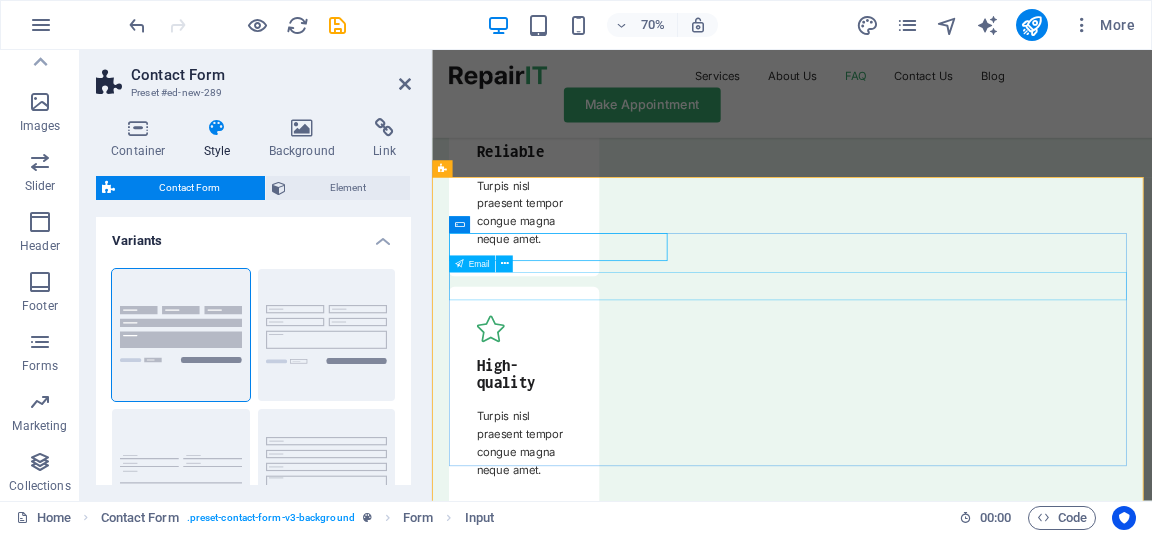 click on "kebenageneraltradingplc.com" at bounding box center (589, 7799) 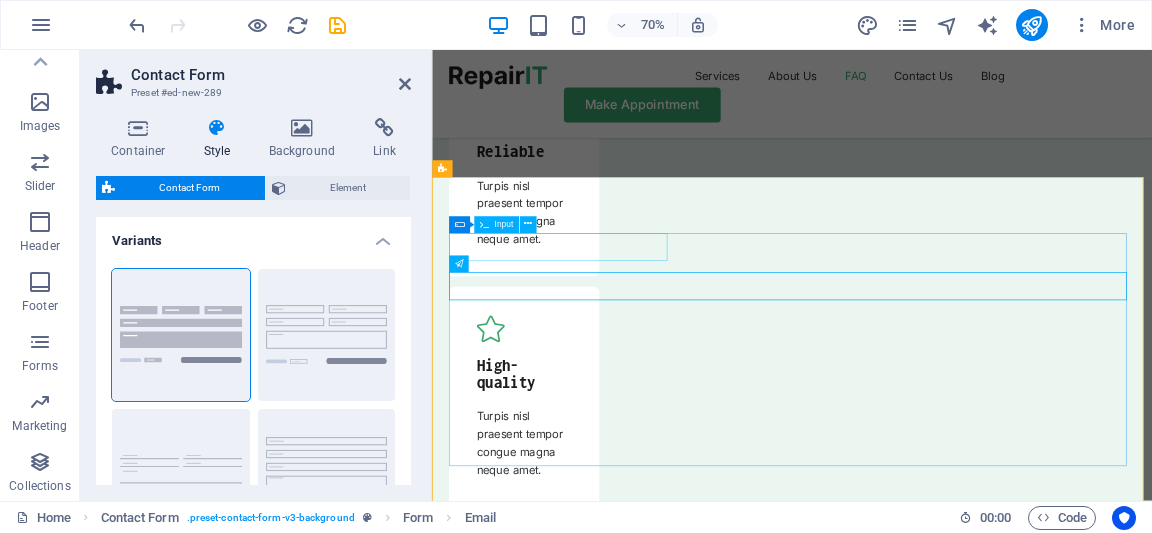click at bounding box center (589, 7741) 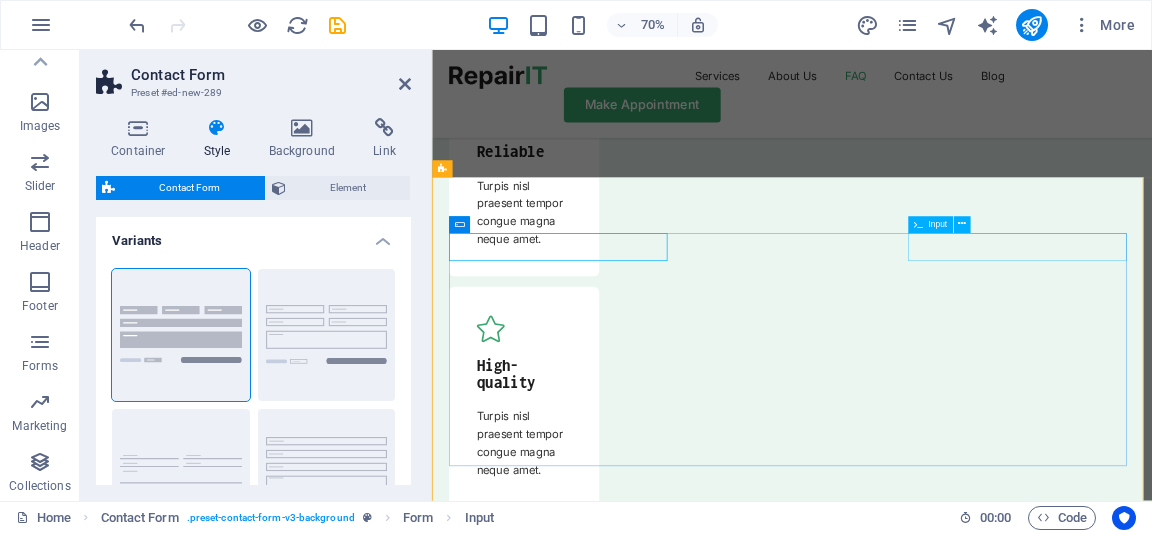 type on "kebena general trading plc" 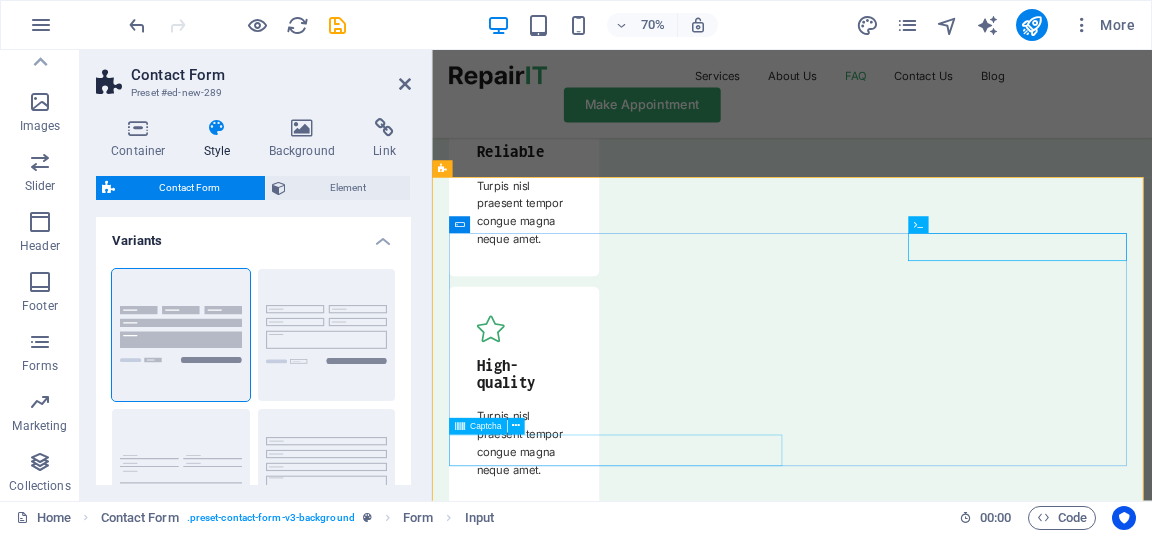 click on "Unreadable? Load new" at bounding box center [697, 8041] 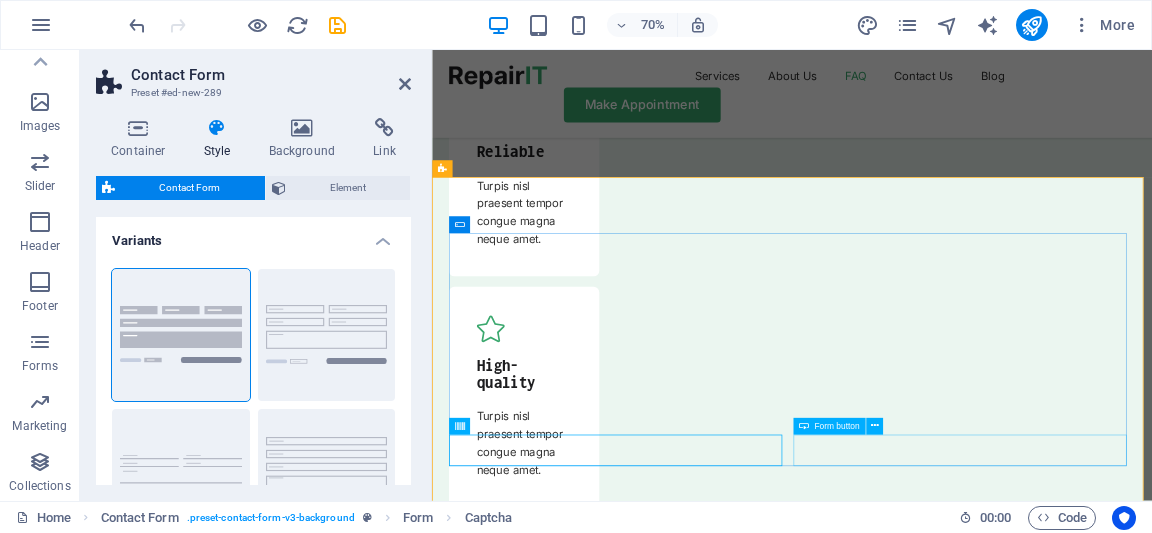 click on "Submit" at bounding box center (1196, 8041) 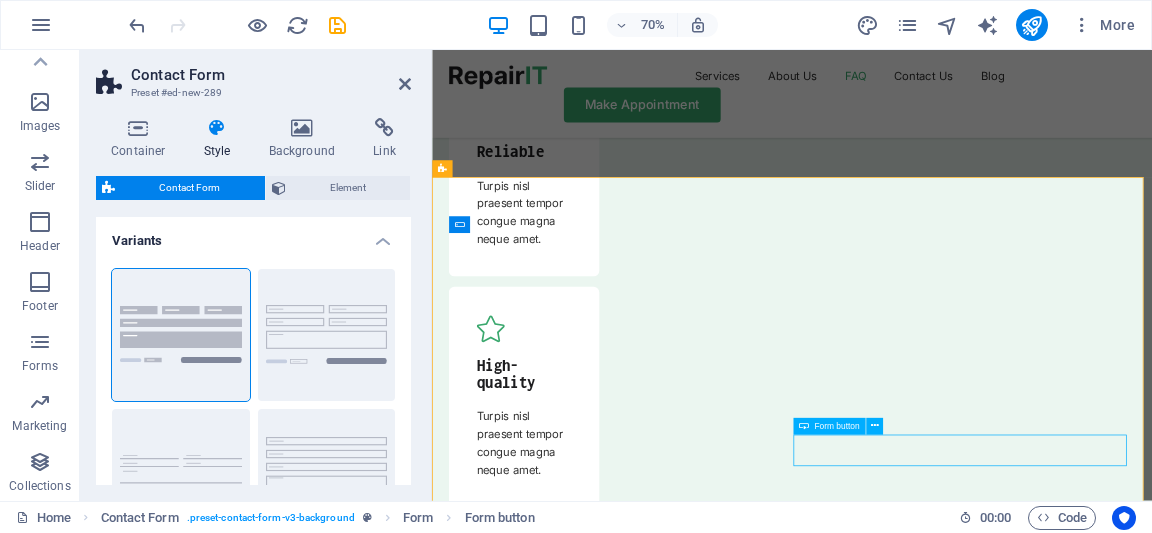 click on "Submit" at bounding box center (1196, 8041) 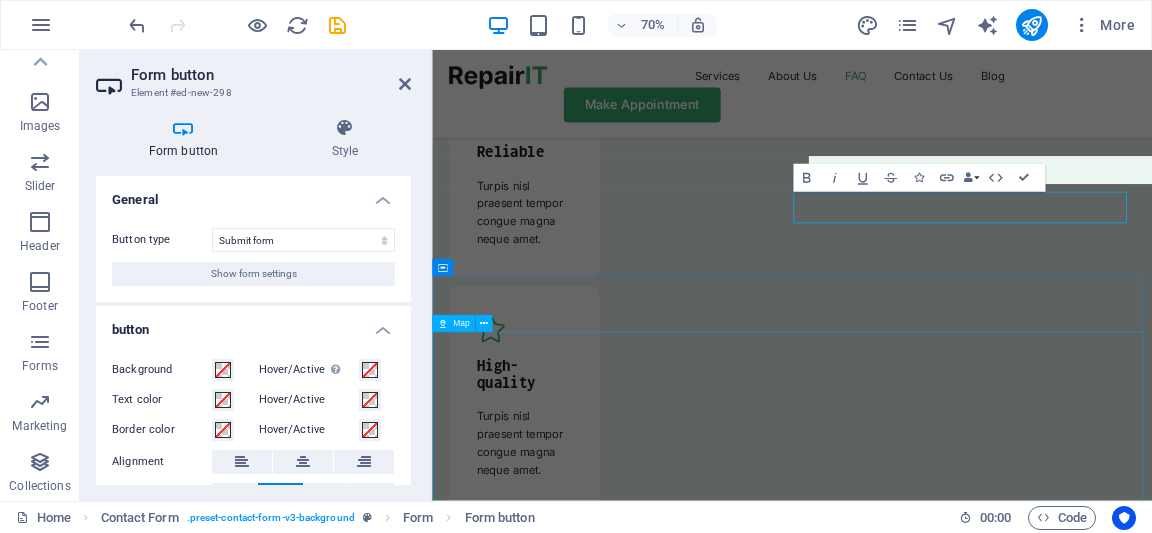 scroll, scrollTop: 6871, scrollLeft: 0, axis: vertical 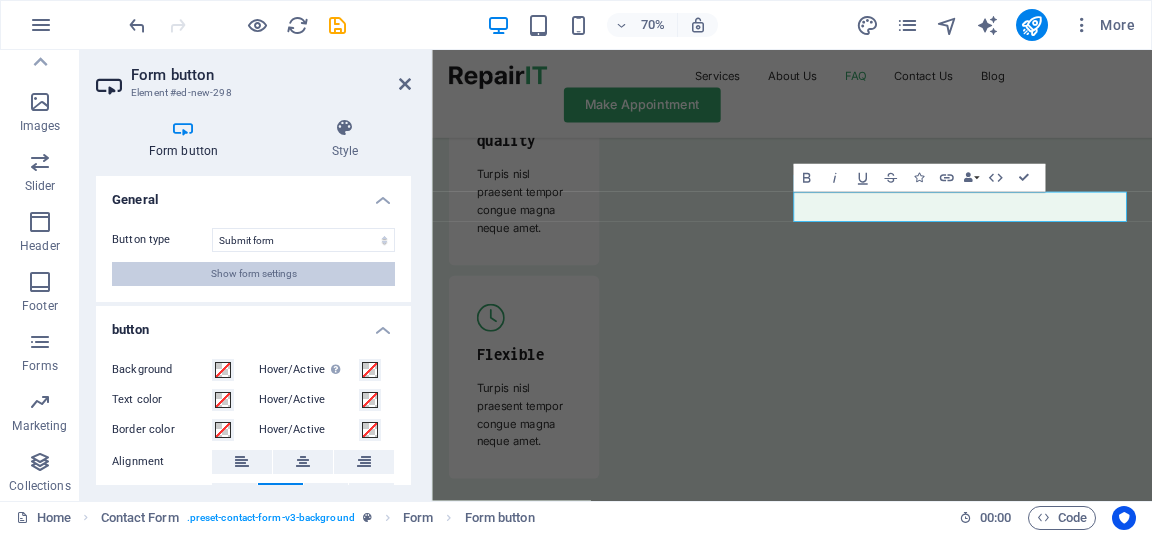 click on "Show form settings" at bounding box center [254, 274] 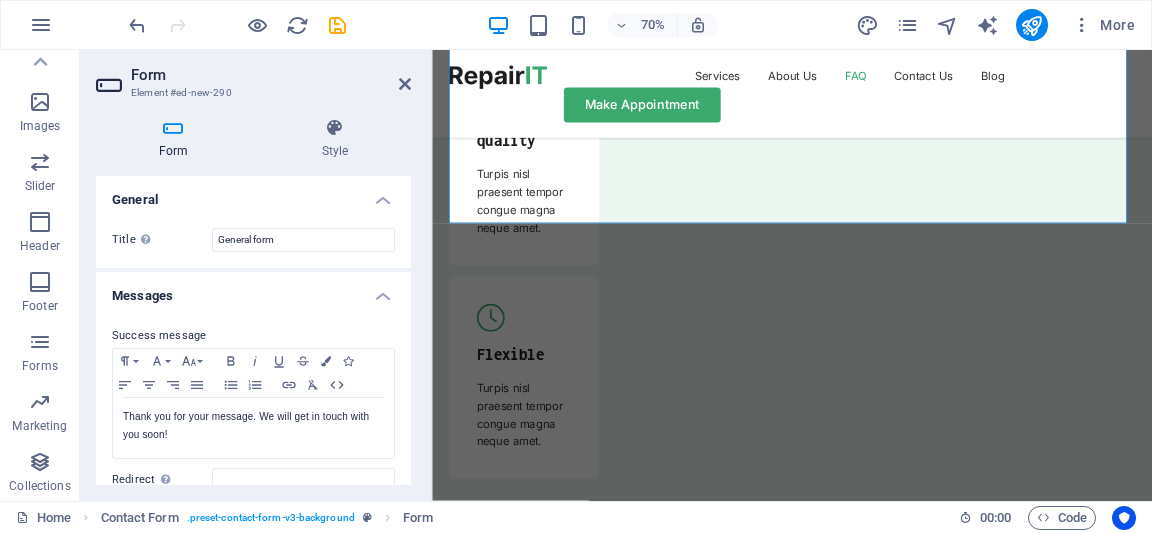 click on "Form Style General Title Define a name for the form. General form Messages Success message Paragraph Format Normal Heading 1 Heading 2 Heading 3 Heading 4 Heading 5 Heading 6 Code Font Family Arial Georgia Impact Tahoma Times New Roman Verdana Font Size 8 9 10 11 12 14 18 24 30 36 48 60 72 96 Bold Italic Underline Strikethrough Colors Icons Align Left Align Center Align Right Align Justify Unordered List Ordered List Insert Link Clear Formatting HTML Thank you for your message. We will get in touch with you soon! Shown after form was submitted successfully... Redirect Define a redirect target upon successful form submission; for example, a success page. Webhook A webhook is a push notification from this form to another server. Every time someone submits this form, the data will be pushed to your server.  Error message Paragraph Format Normal Heading 1 Heading 2 Heading 3 Heading 4 Heading 5 Heading 6 Code Font Family Arial Georgia Impact Tahoma Times New Roman Verdana Font Size 8 9 10 11 12 14 18 24 30 36 48" at bounding box center (253, 301) 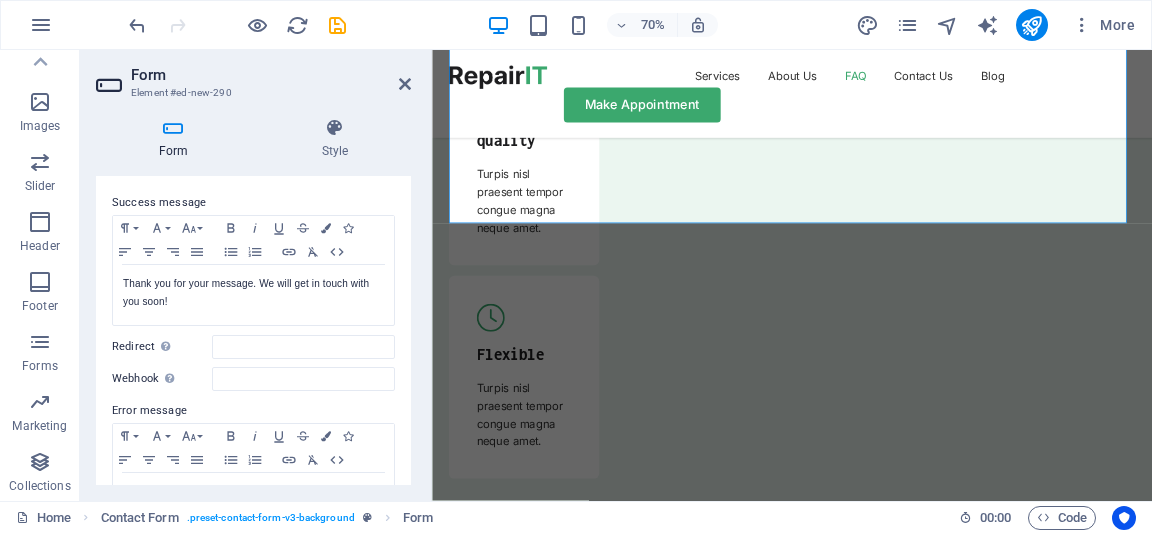 scroll, scrollTop: 140, scrollLeft: 0, axis: vertical 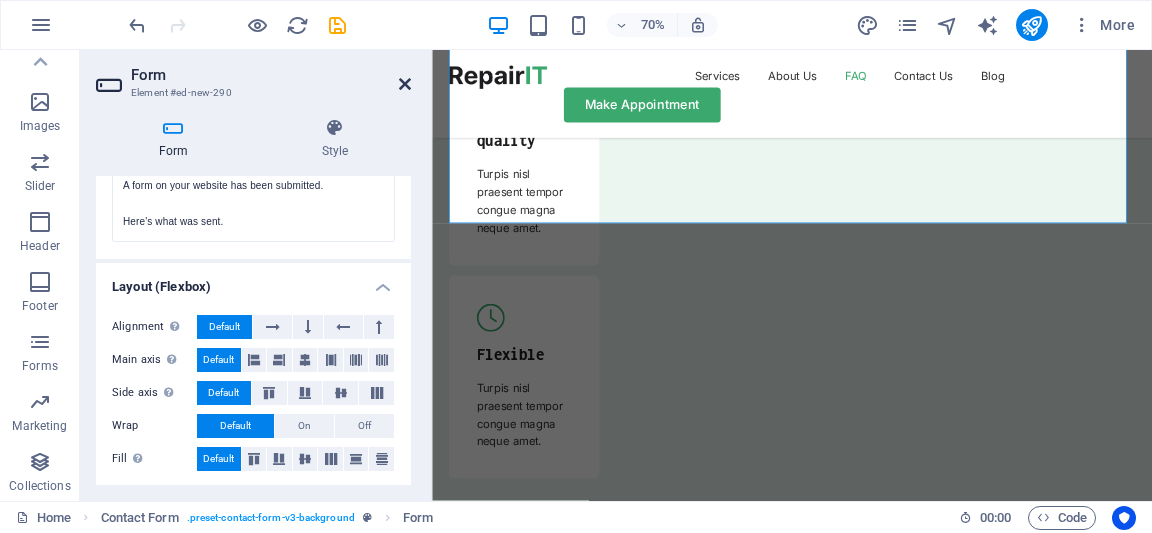 click at bounding box center (405, 84) 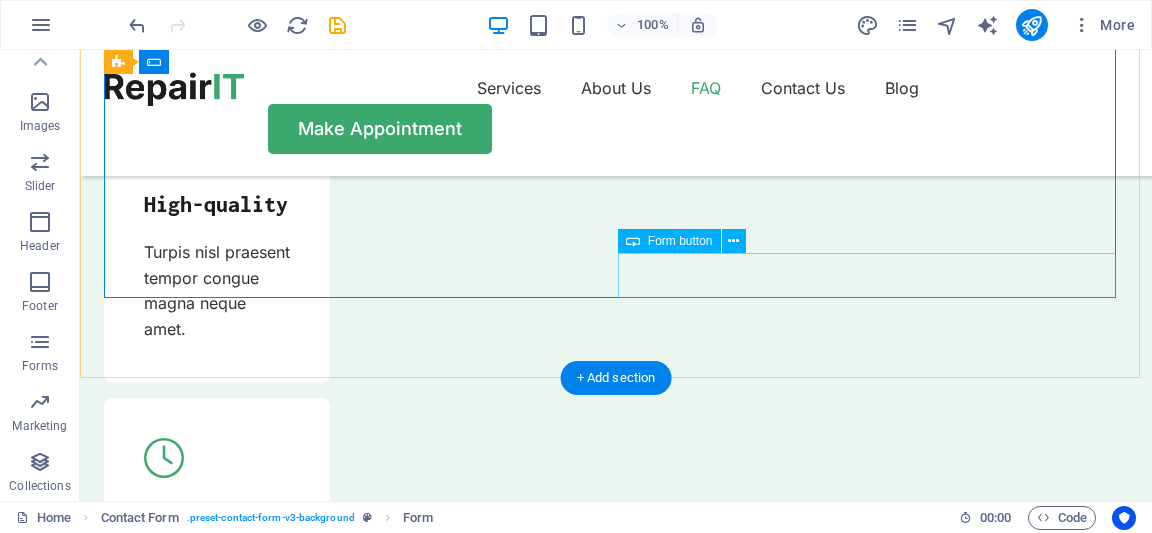 click on "Submit" at bounding box center [876, 7660] 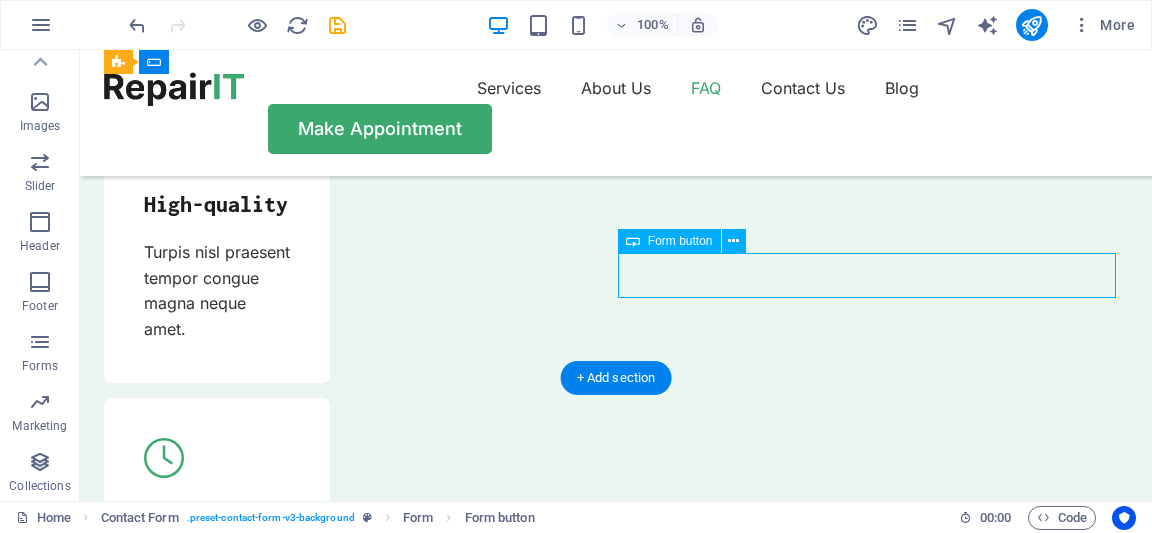 click on "Submit" at bounding box center [876, 7660] 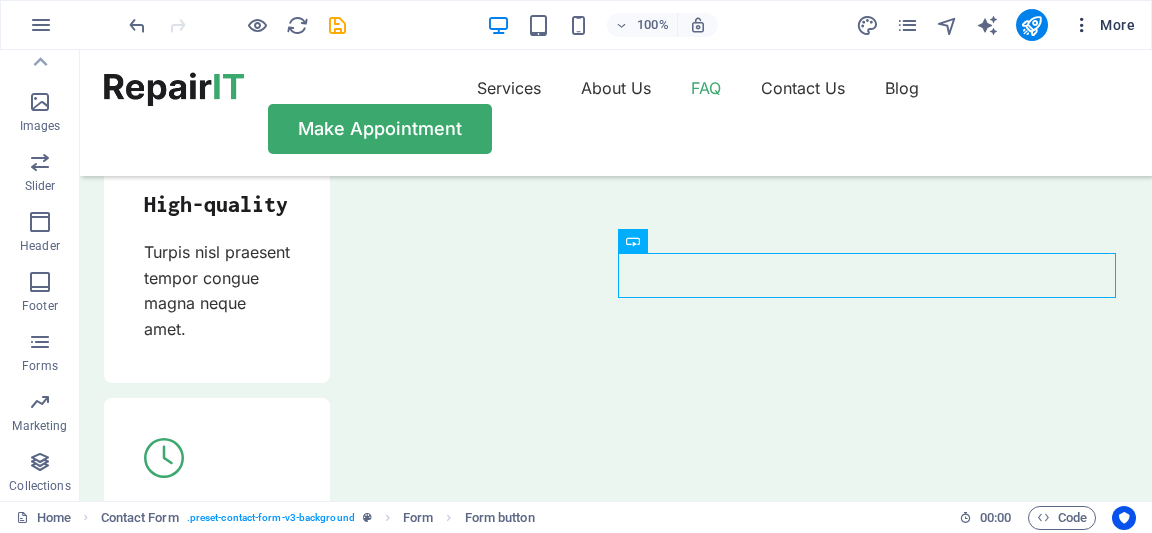 click on "More" at bounding box center [1103, 25] 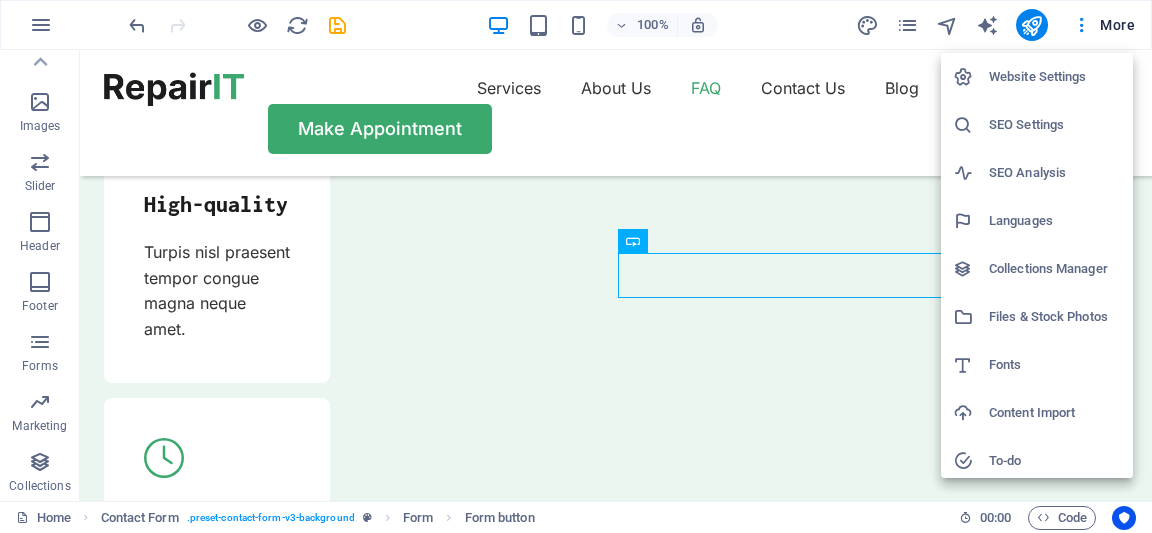 click on "Files & Stock Photos" at bounding box center [1055, 317] 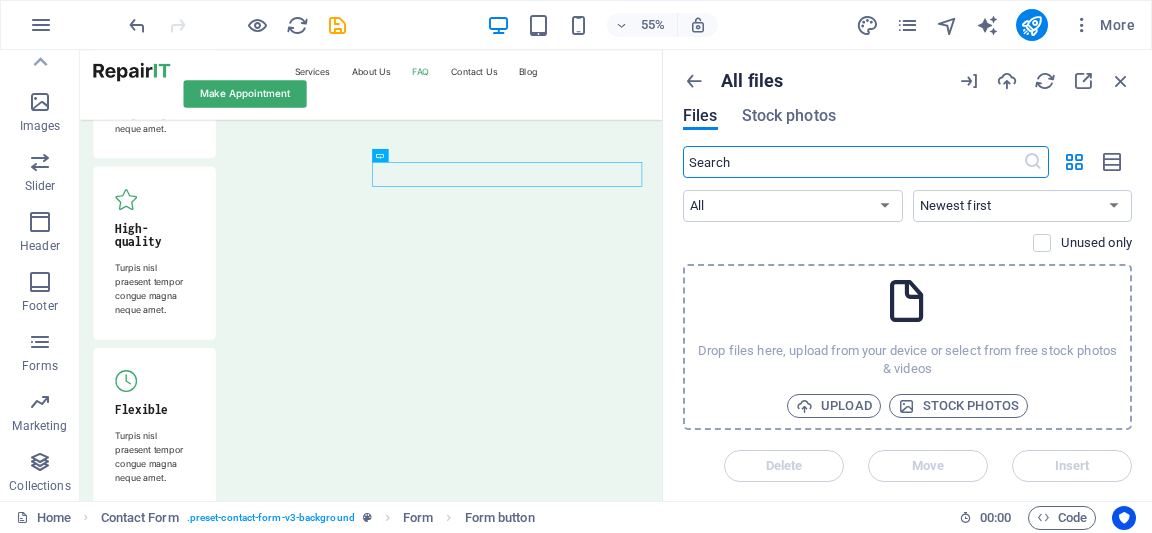 scroll, scrollTop: 7013, scrollLeft: 0, axis: vertical 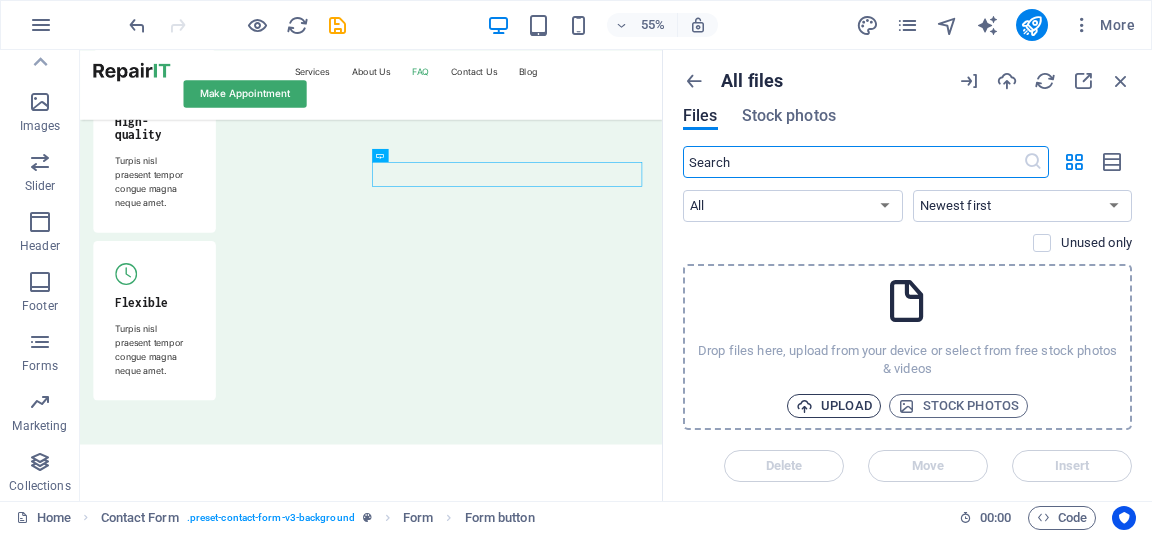 click on "Upload" at bounding box center [834, 406] 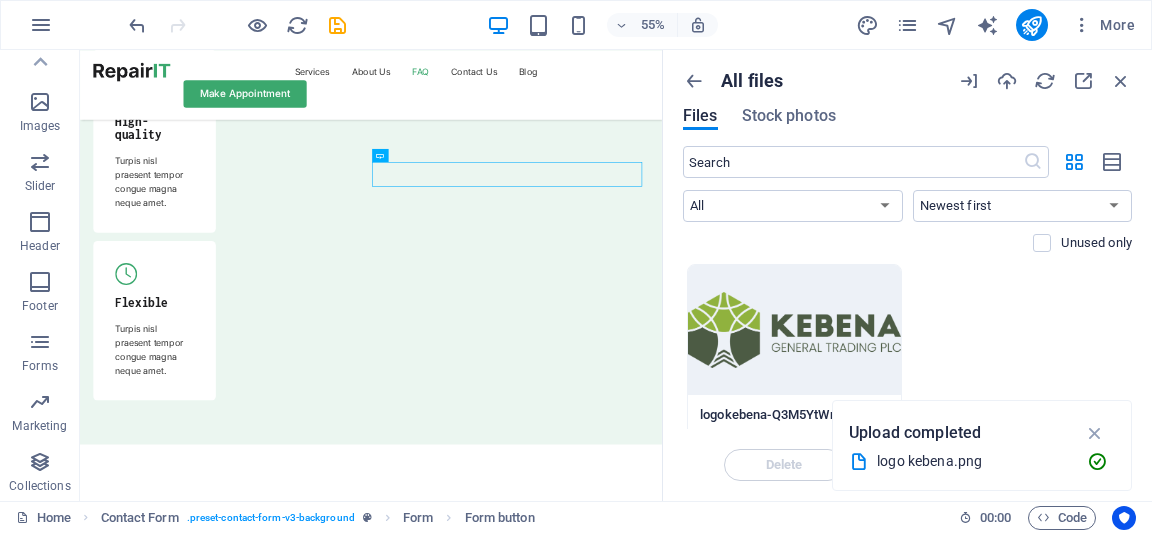 click on "Upload completed logo kebena.png" at bounding box center (982, 445) 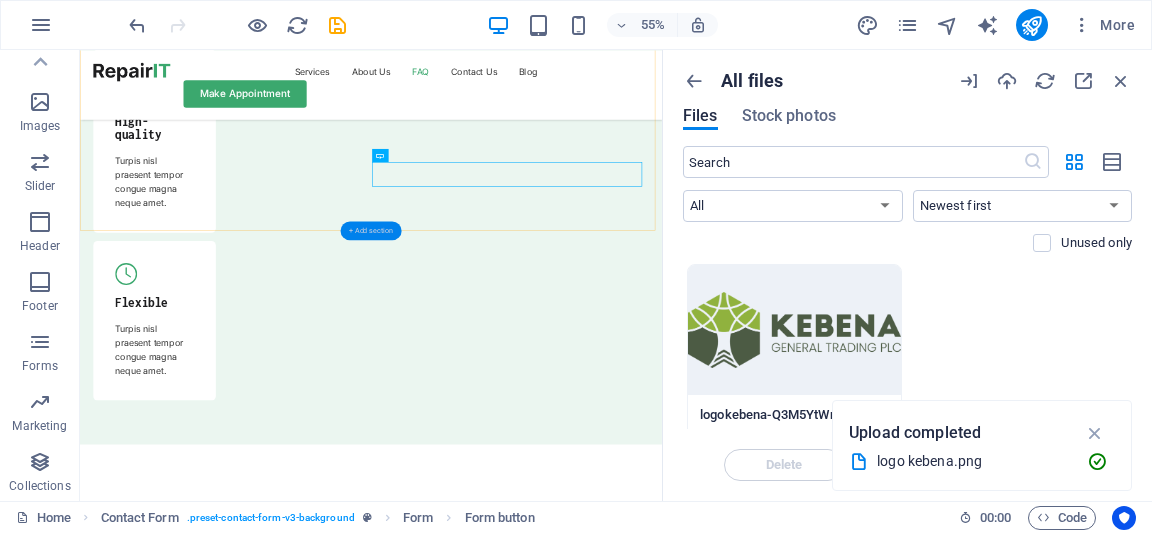 click on "+ Add section" at bounding box center (371, 230) 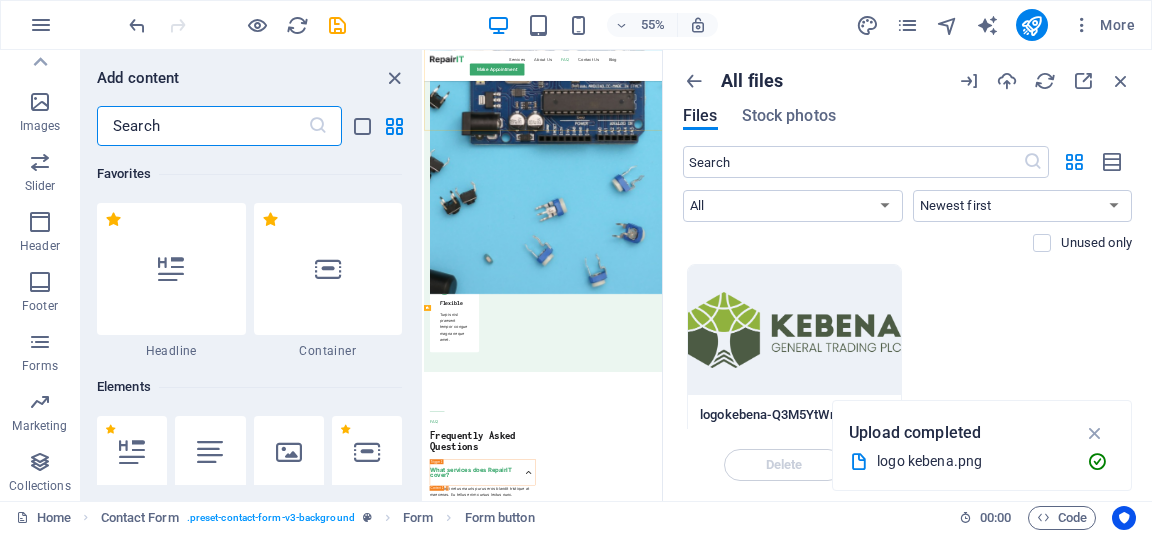 scroll, scrollTop: 448, scrollLeft: 0, axis: vertical 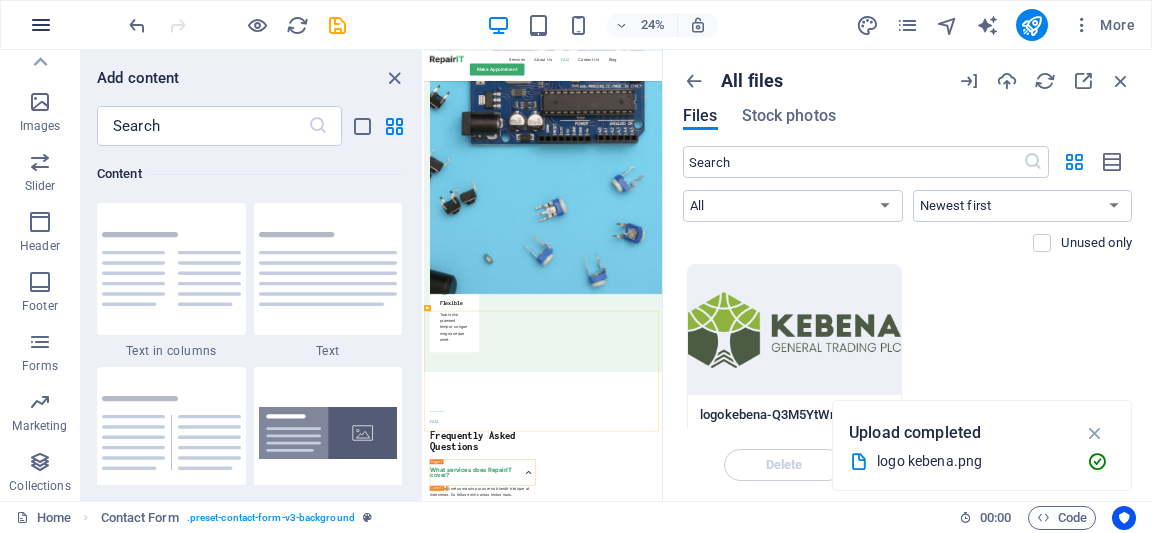click at bounding box center [41, 25] 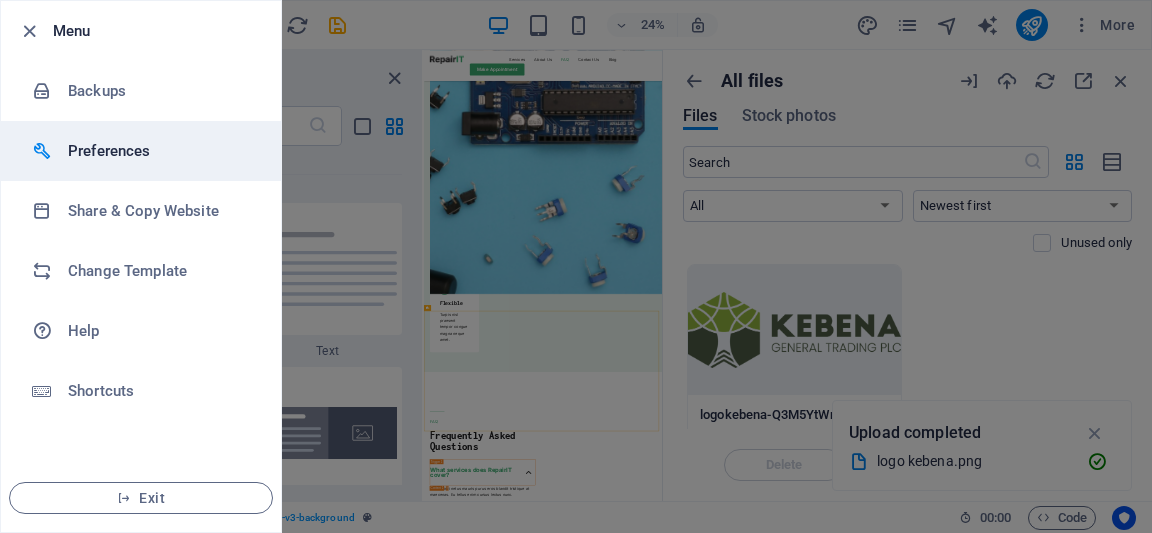 click on "Preferences" at bounding box center [141, 151] 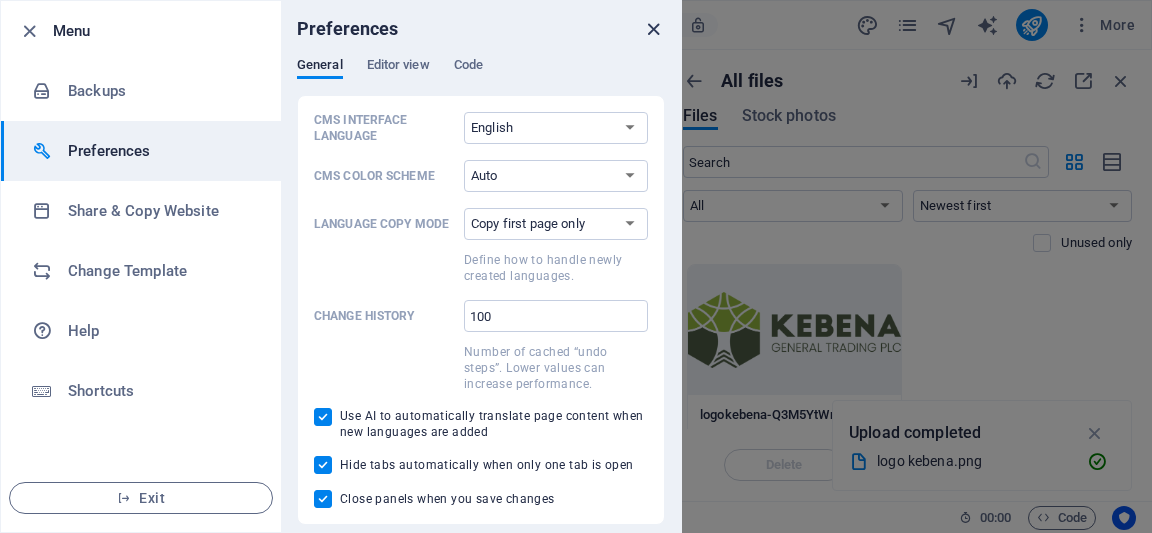 click at bounding box center [653, 29] 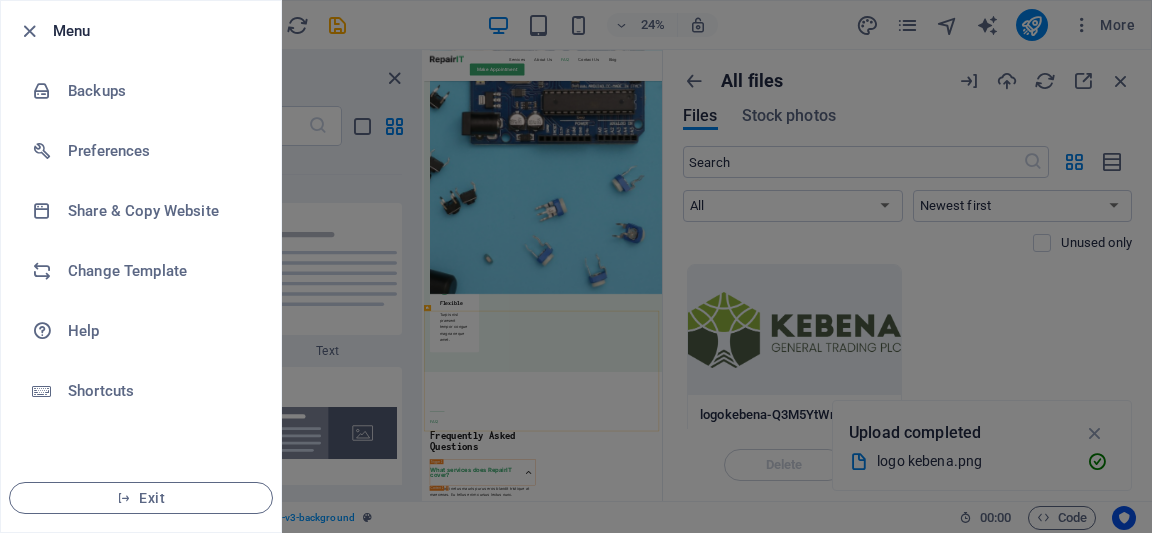 click at bounding box center [576, 266] 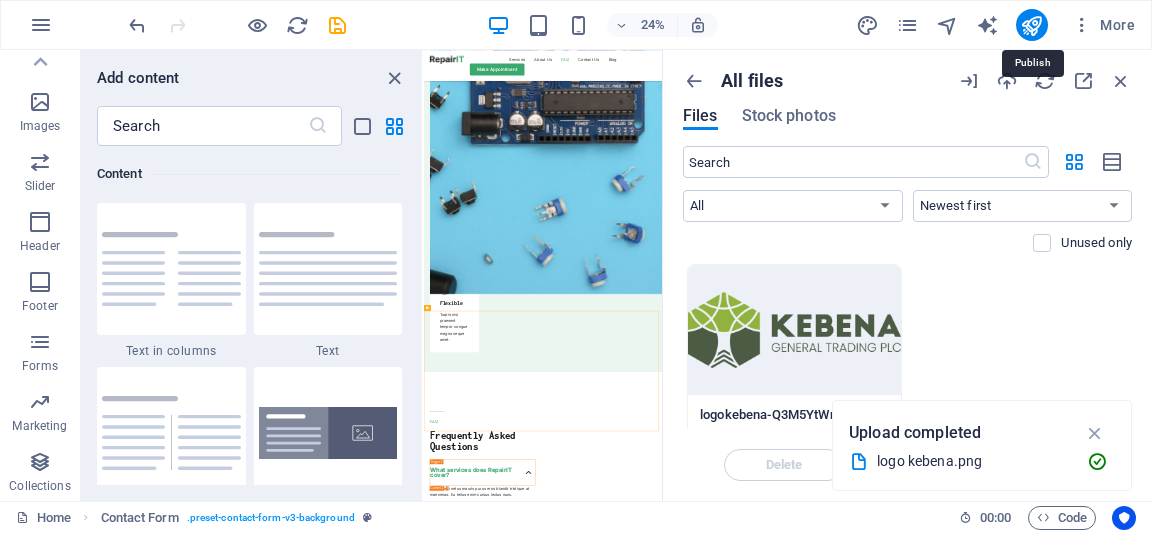 click at bounding box center [1031, 25] 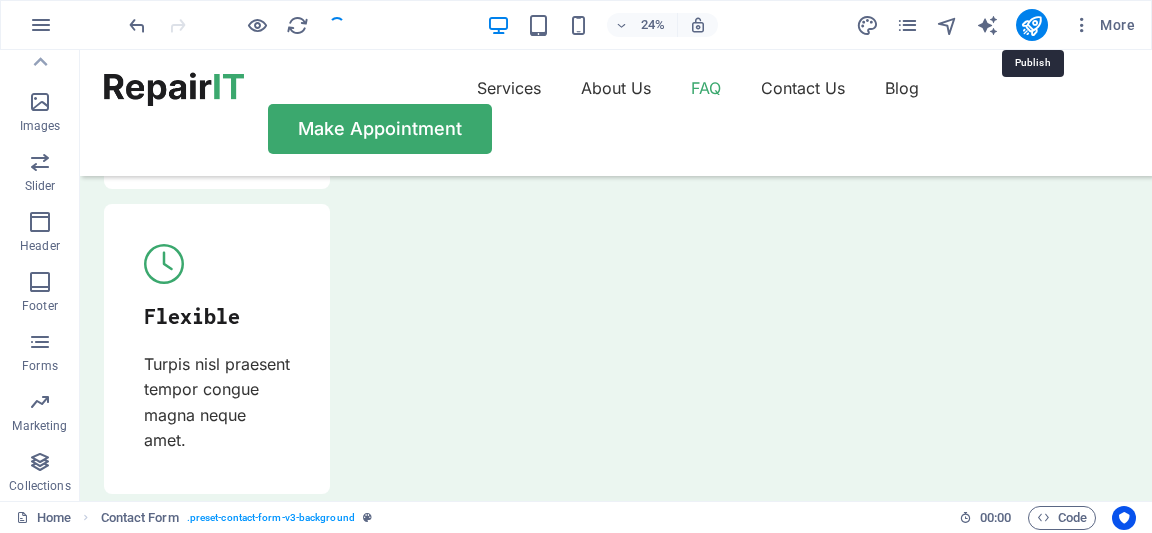 scroll, scrollTop: 5752, scrollLeft: 0, axis: vertical 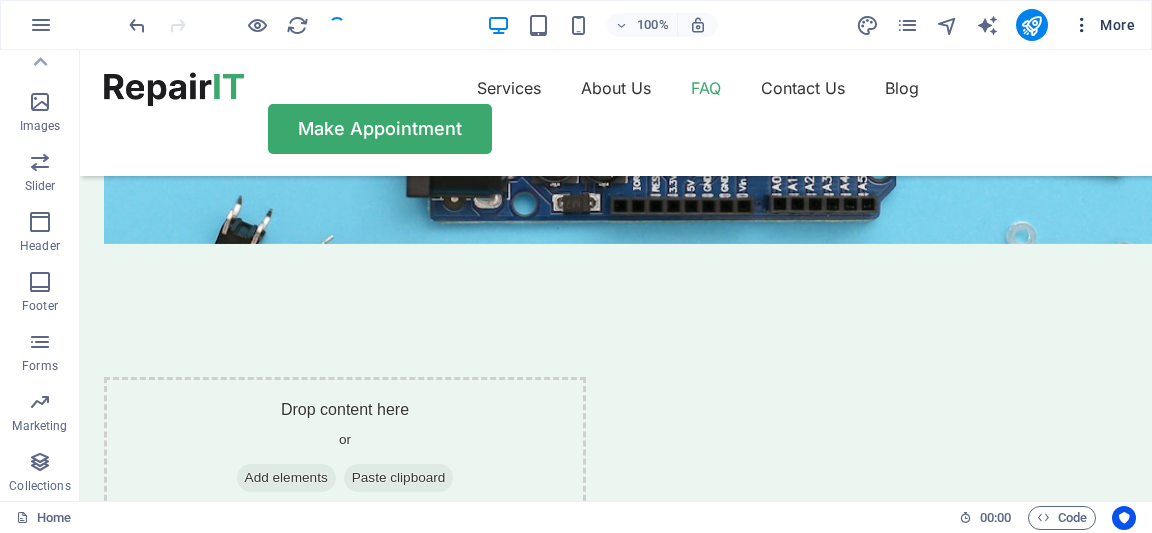 click on "More" at bounding box center [1103, 25] 